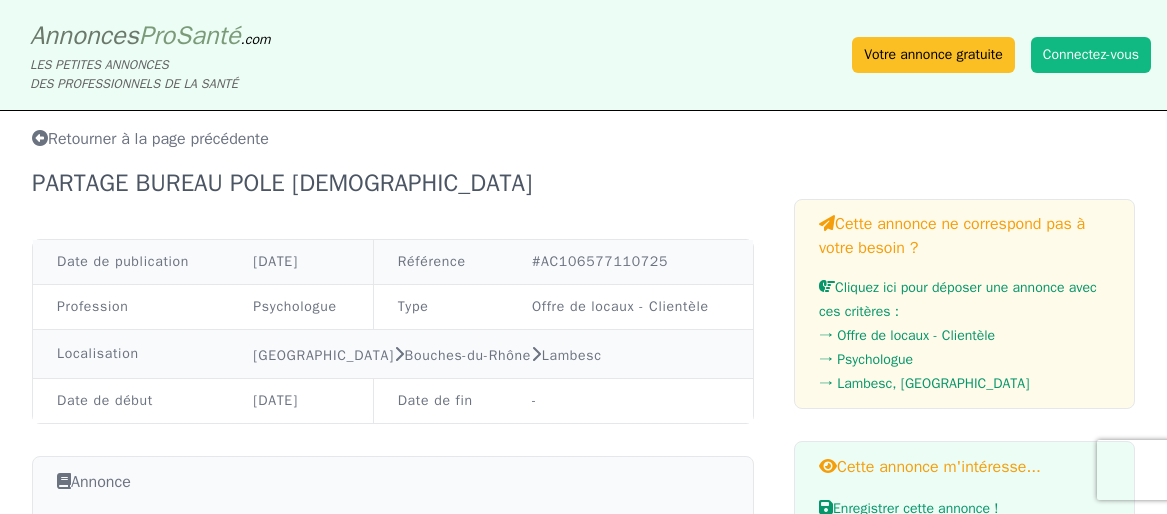 scroll, scrollTop: 0, scrollLeft: 0, axis: both 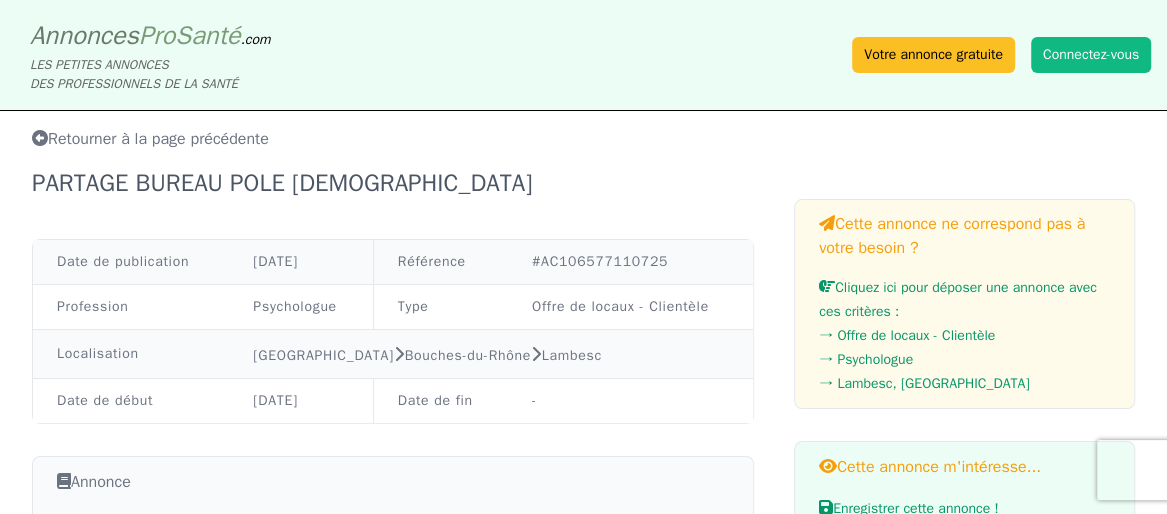 click on "Annonces" at bounding box center [84, 35] 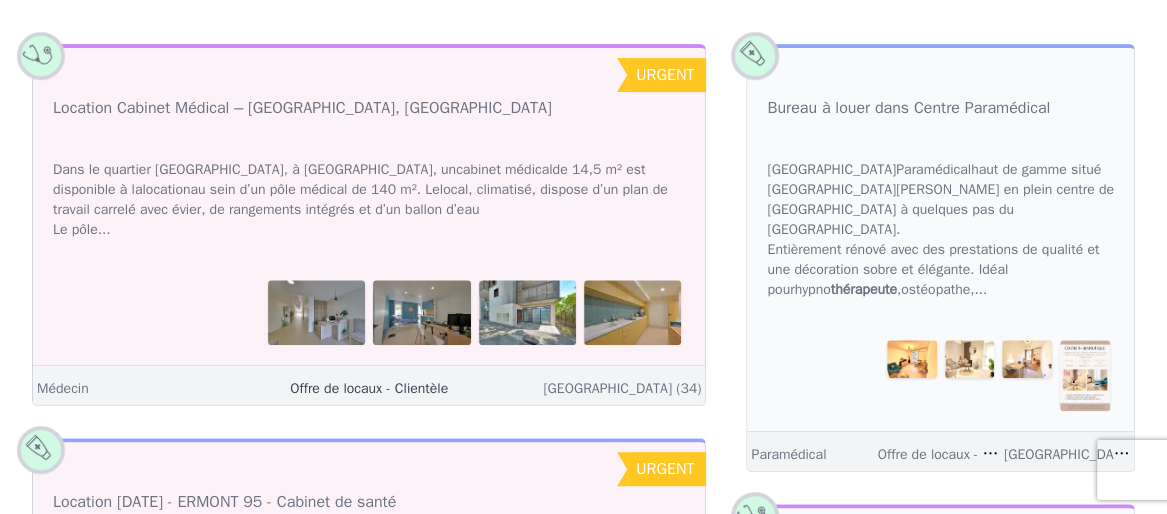 scroll, scrollTop: 344, scrollLeft: 0, axis: vertical 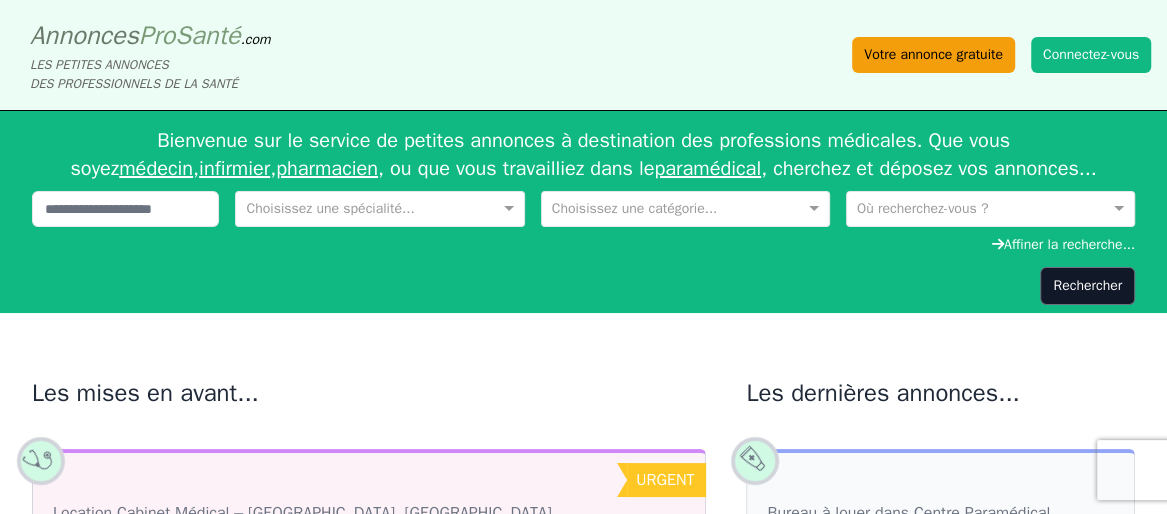 click on "Votre annonce gratuite" at bounding box center [933, 55] 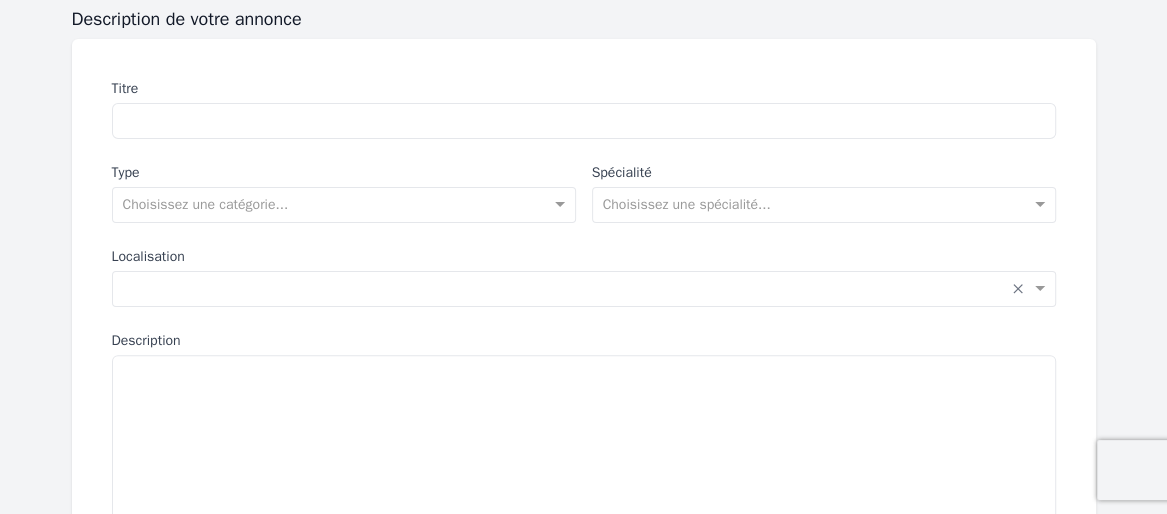 scroll, scrollTop: 0, scrollLeft: 0, axis: both 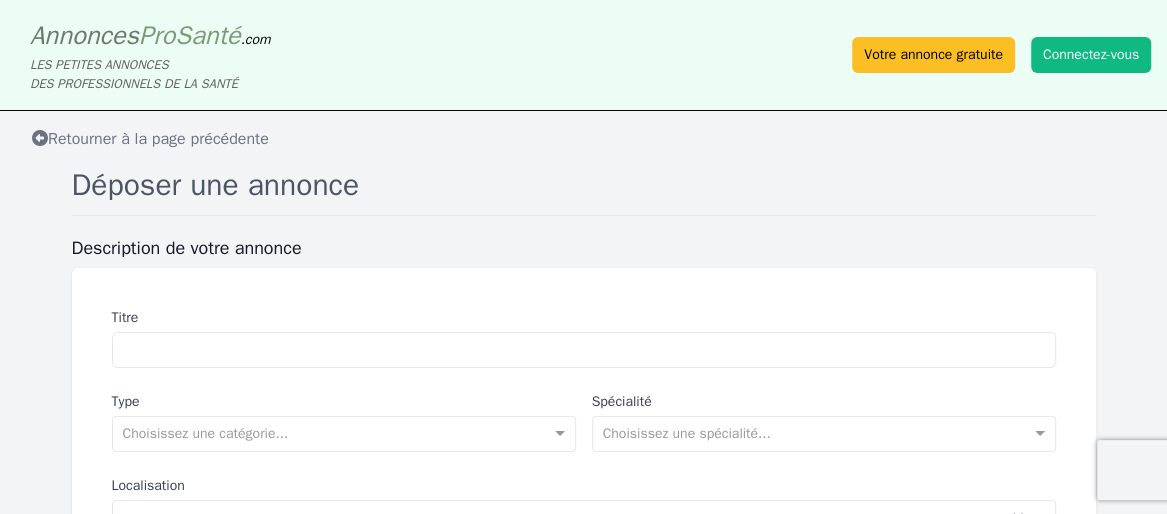 click on "Pro" at bounding box center [157, 35] 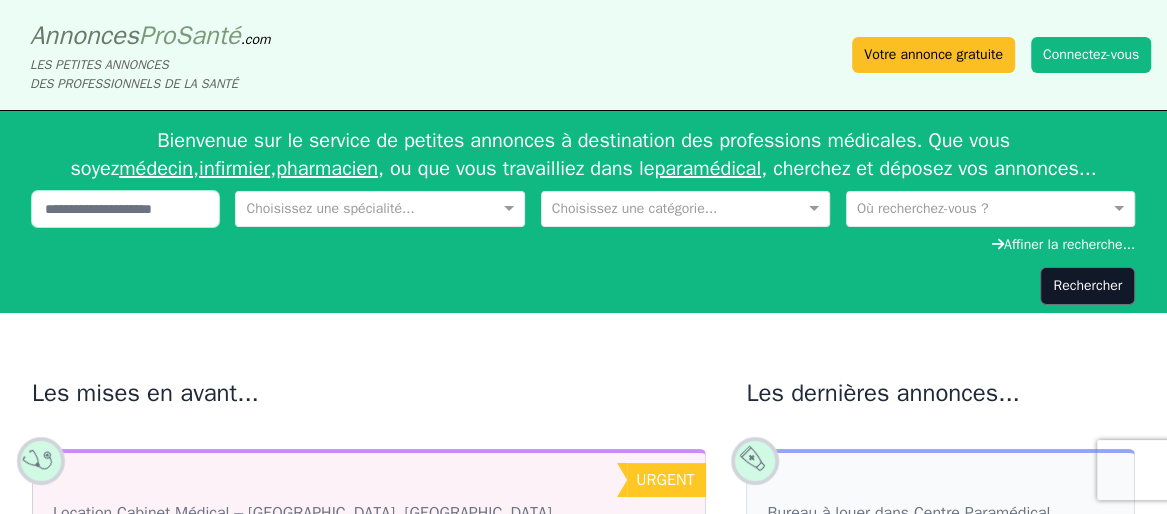 click at bounding box center (125, 209) 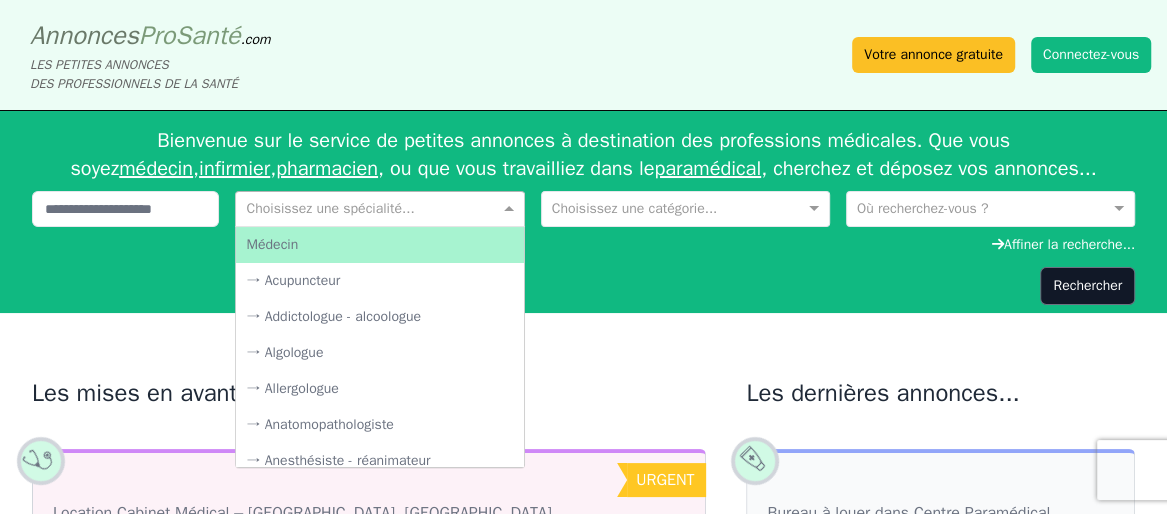 click on "Choisissez une spécialité..." at bounding box center (379, 209) 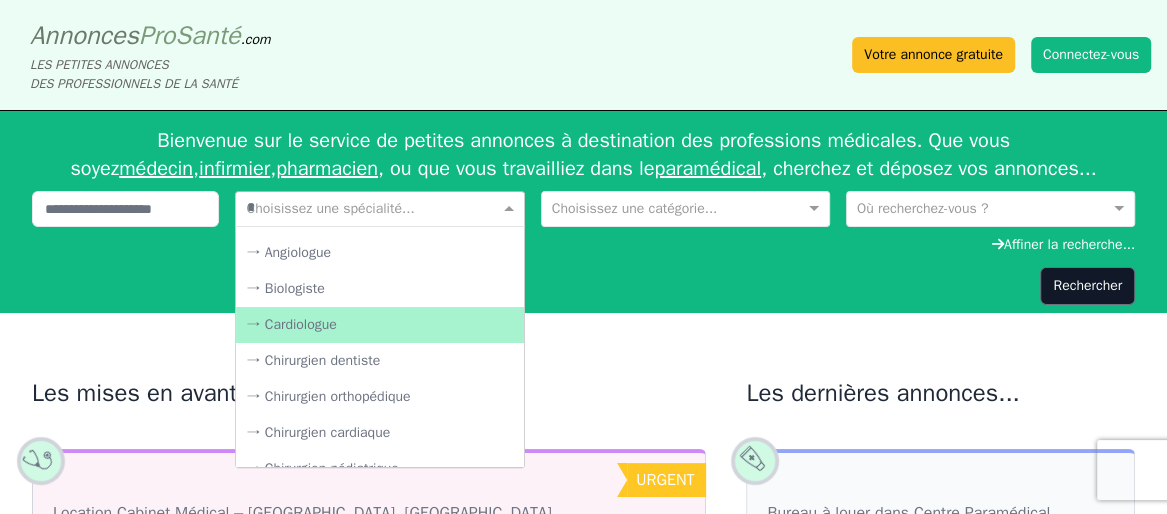scroll, scrollTop: 0, scrollLeft: 0, axis: both 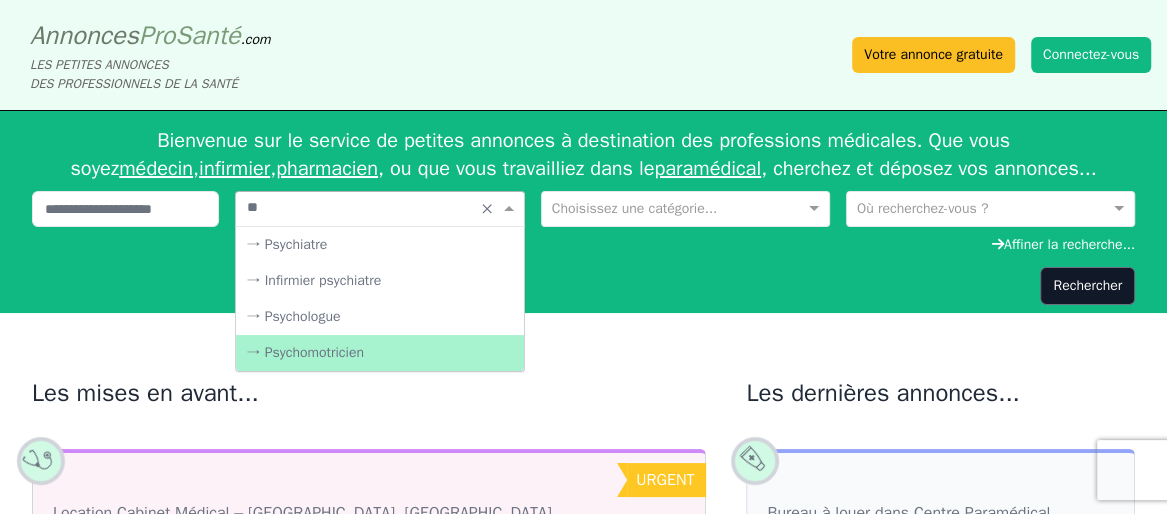type on "***" 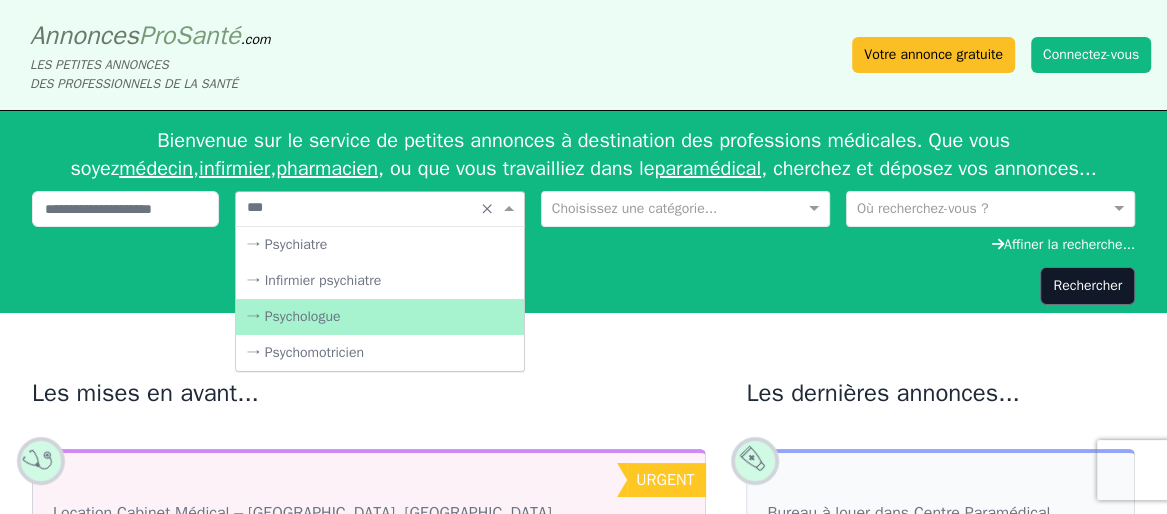 click on "→ Psychologue" at bounding box center [379, 317] 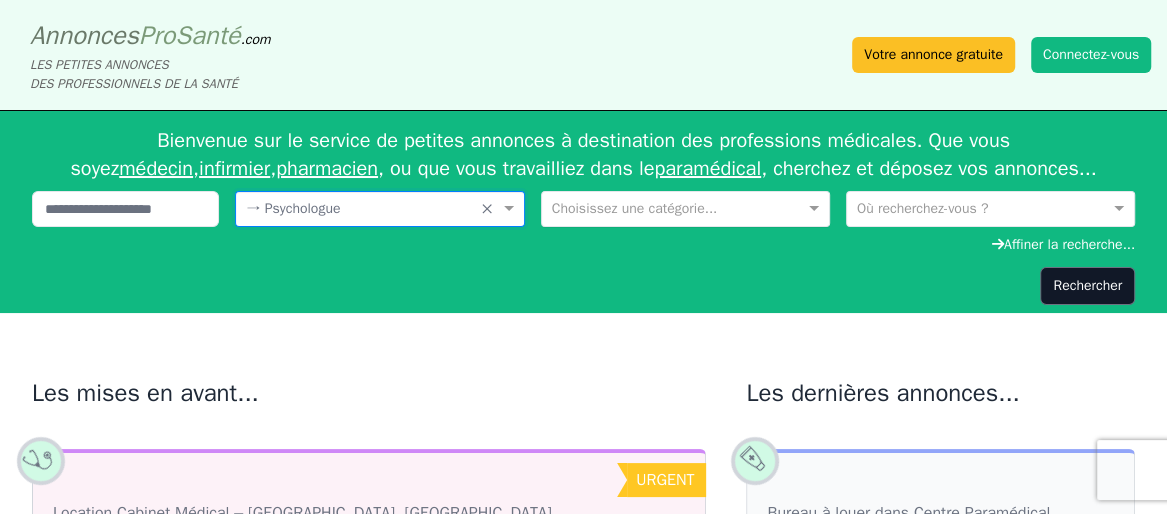 click at bounding box center [665, 207] 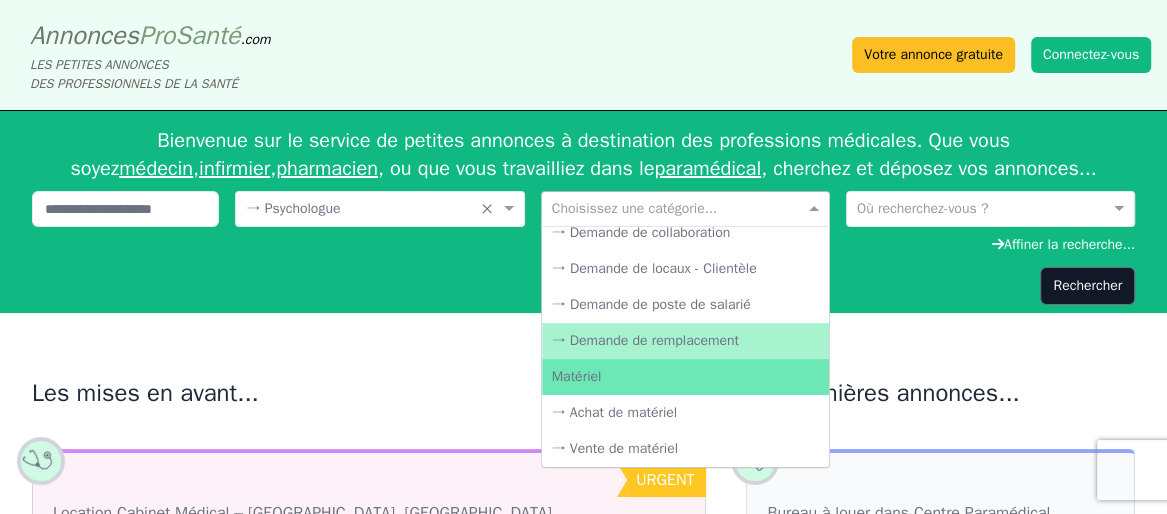 scroll, scrollTop: 406, scrollLeft: 0, axis: vertical 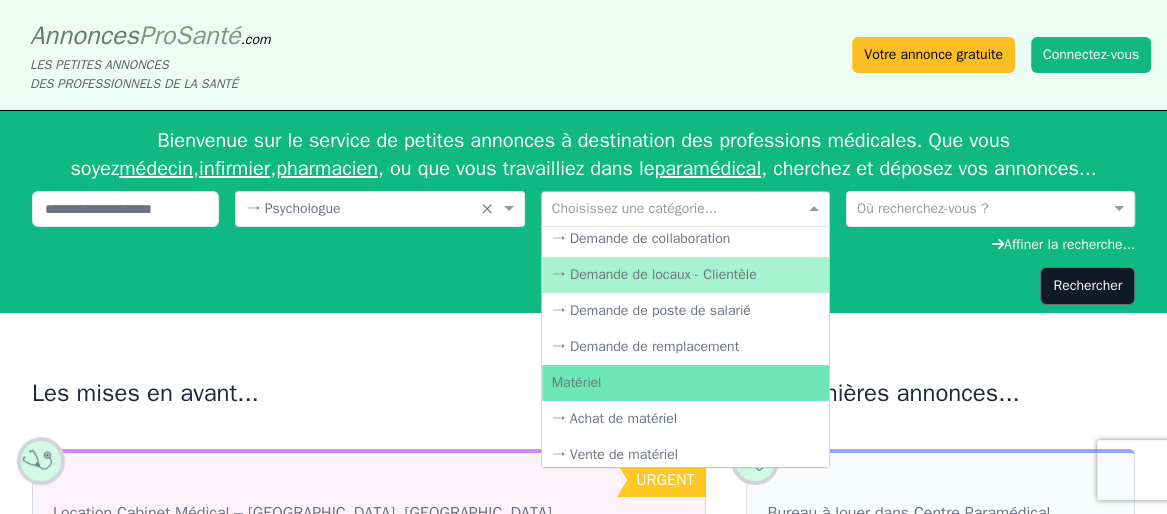 click on "→ Demande de locaux - Clientèle" at bounding box center (685, 275) 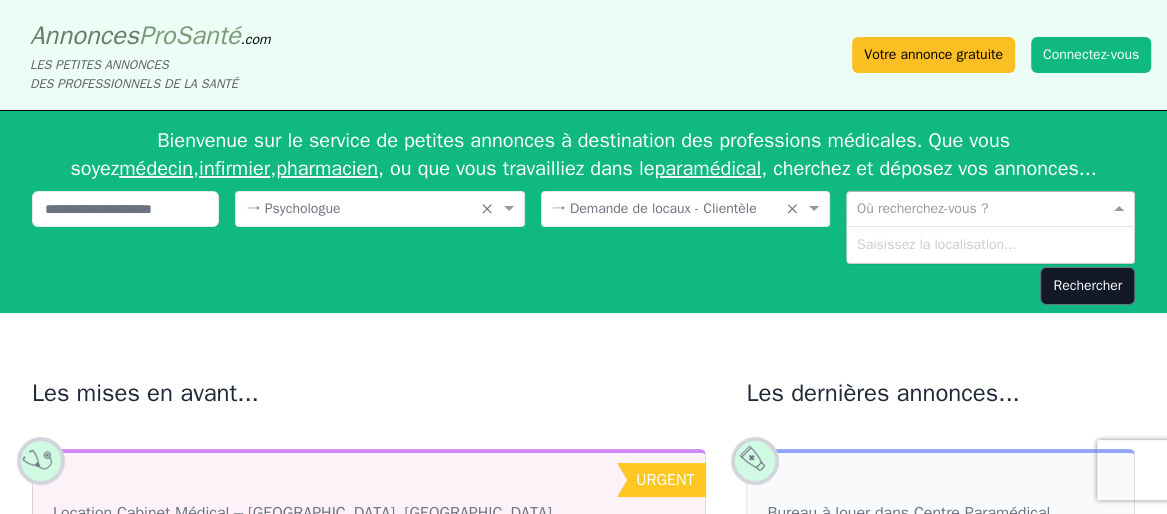 click on "Où recherchez-vous ?" at bounding box center [978, 209] 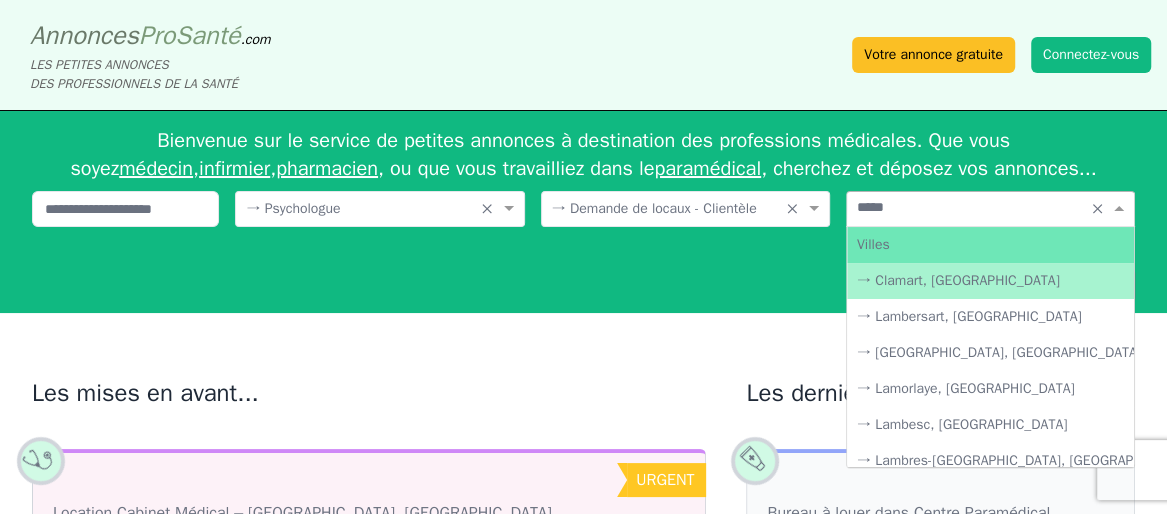 type on "******" 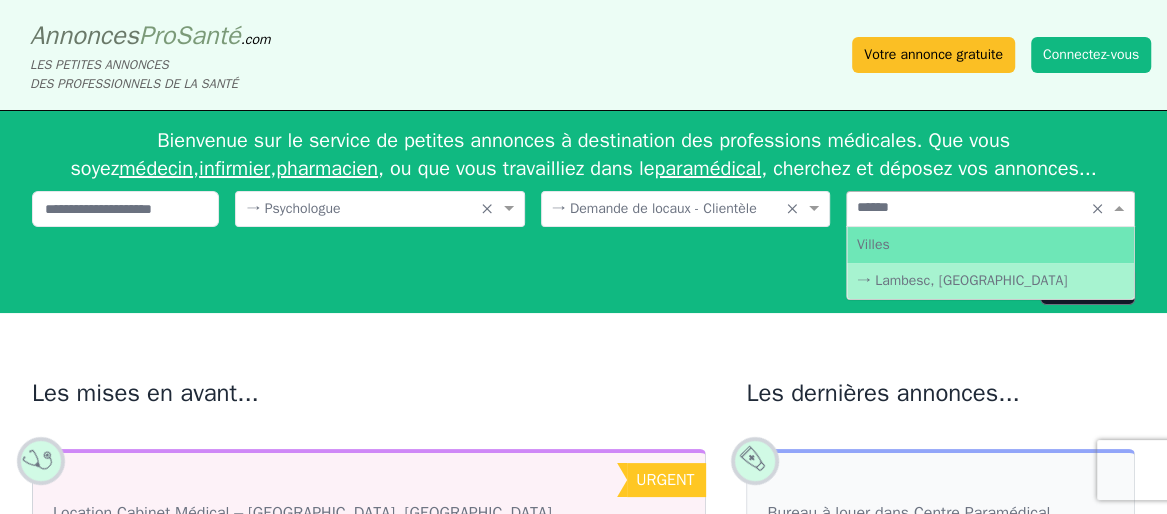 click on "→ Lambesc, [GEOGRAPHIC_DATA]" at bounding box center (990, 281) 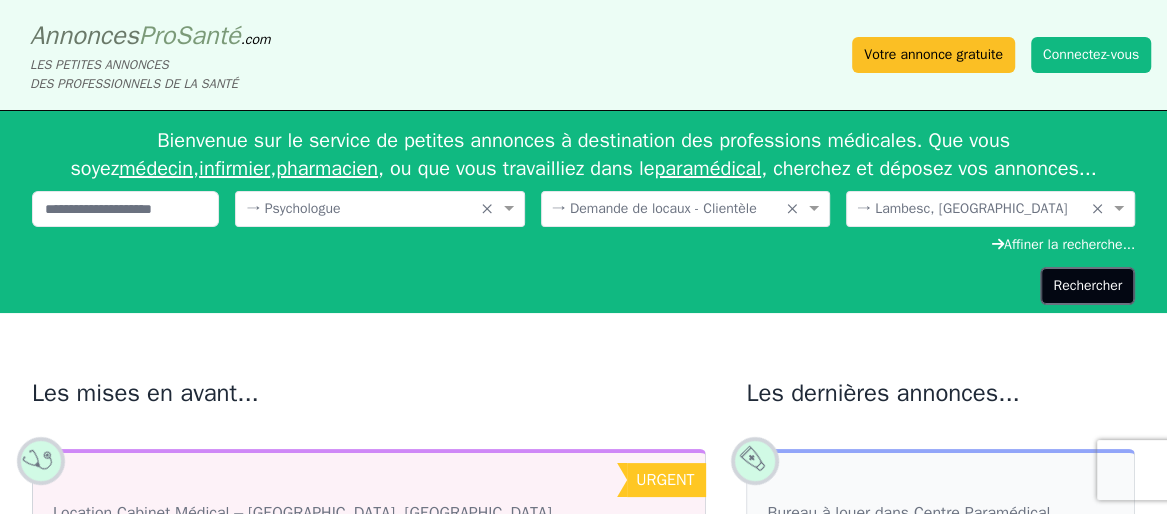 click on "Rechercher" 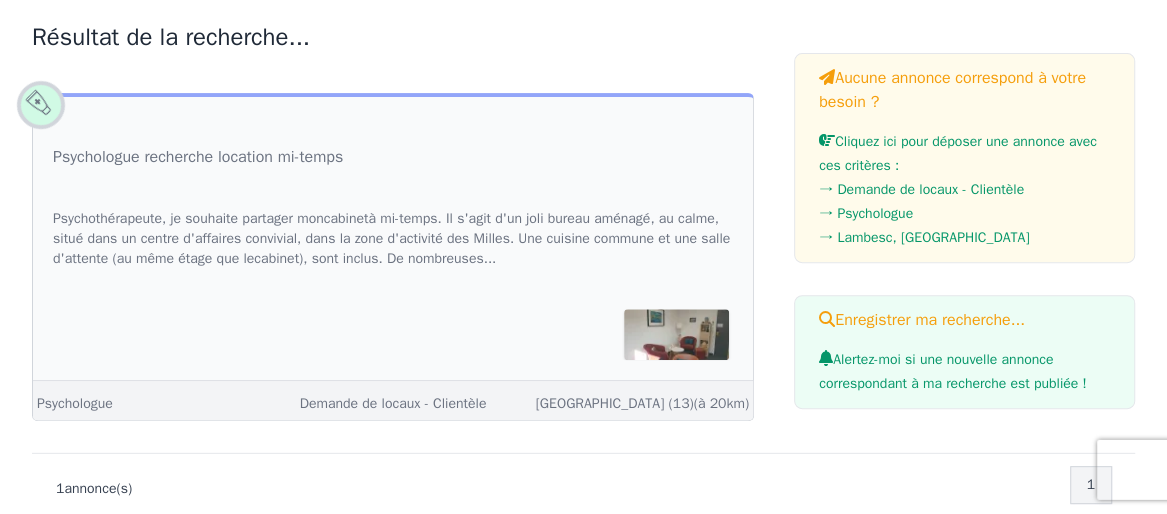 scroll, scrollTop: 344, scrollLeft: 0, axis: vertical 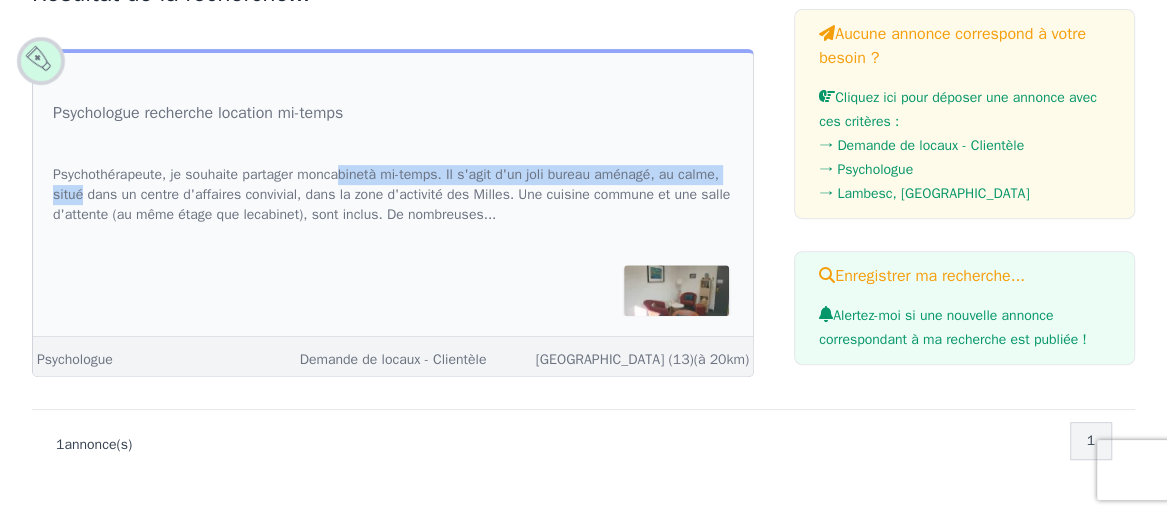 drag, startPoint x: 223, startPoint y: 236, endPoint x: 394, endPoint y: 212, distance: 172.676 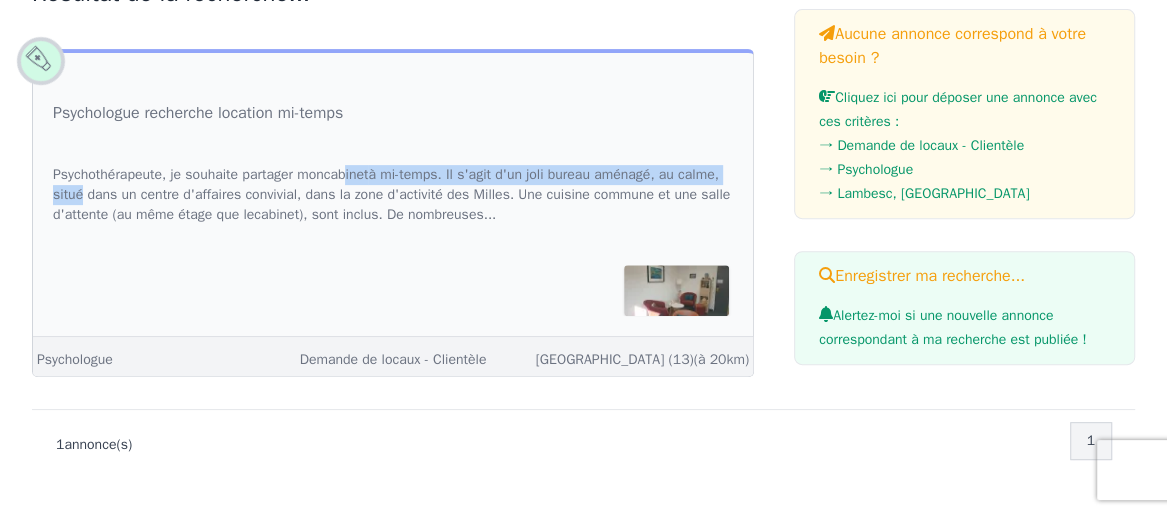 click on "cabinet" 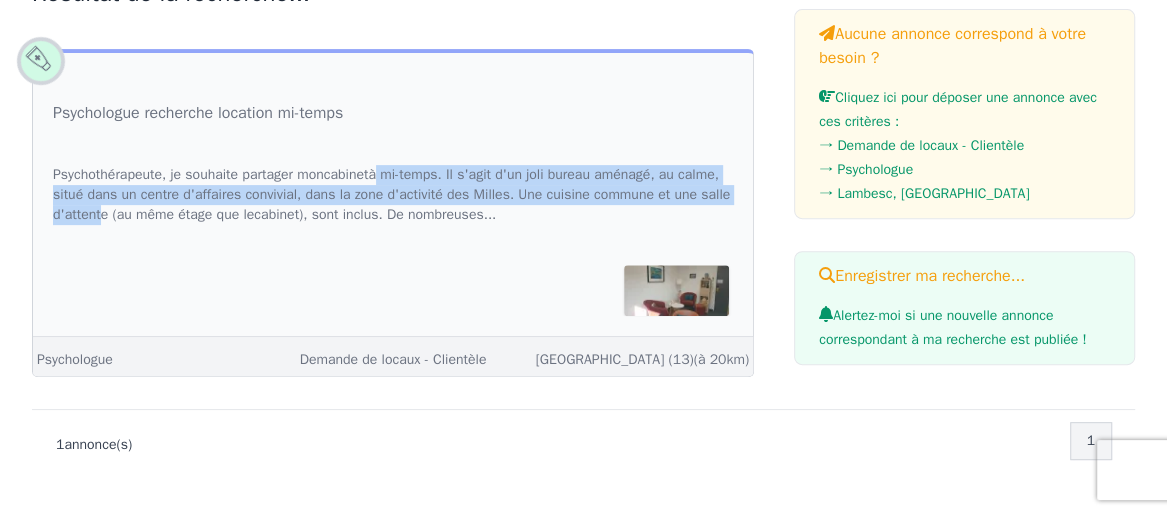 drag, startPoint x: 463, startPoint y: 220, endPoint x: 304, endPoint y: 270, distance: 166.67633 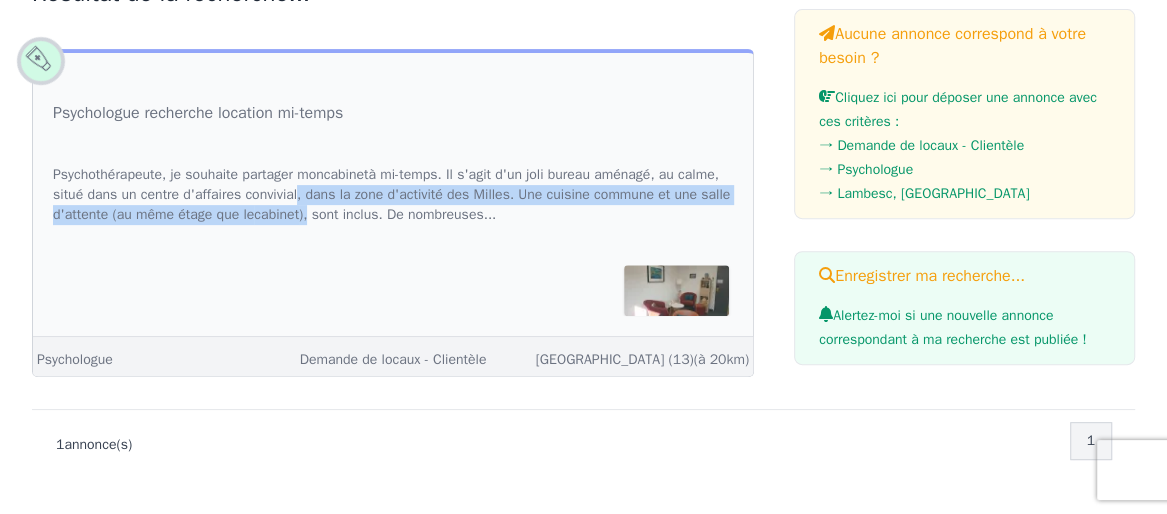 drag, startPoint x: 455, startPoint y: 256, endPoint x: 549, endPoint y: 261, distance: 94.13288 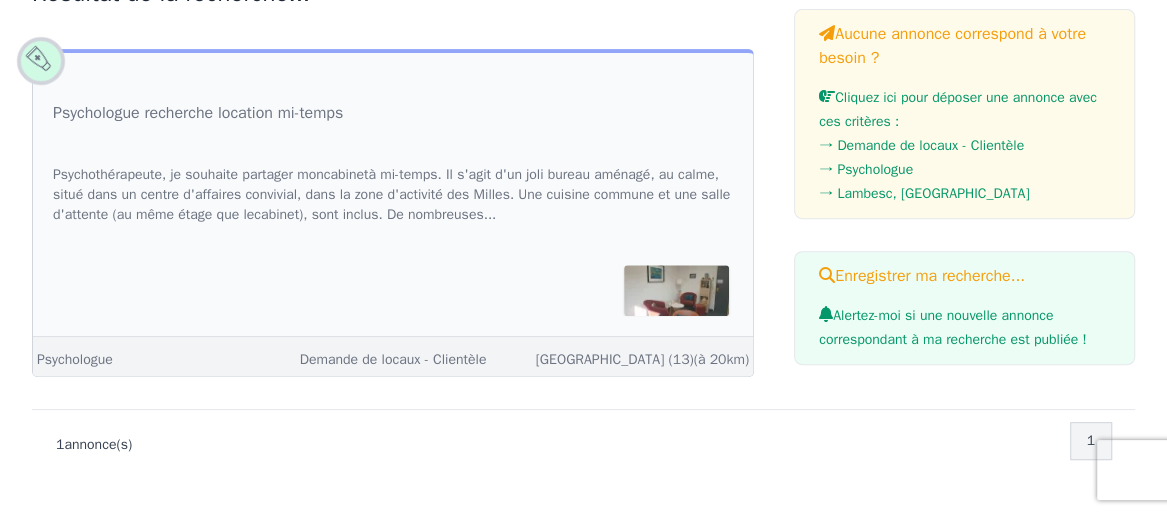 click on "Psycho thérapeute , je souhaite partager mon  cabinet  à mi-temps. Il s'agit d'un joli bureau aménagé, au calme, situé dans un centre d'affaires convivial, dans la zone d'activité des Milles. Une cuisine commune et une salle d'attente (au même étage que le  cabinet ), sont inclus. De nombreuses..." 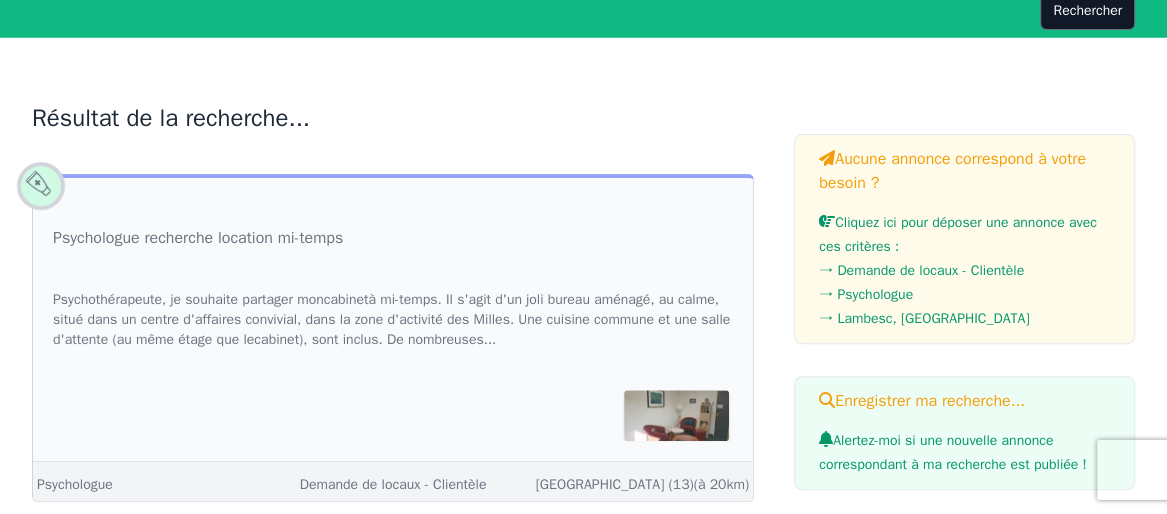 scroll, scrollTop: 229, scrollLeft: 0, axis: vertical 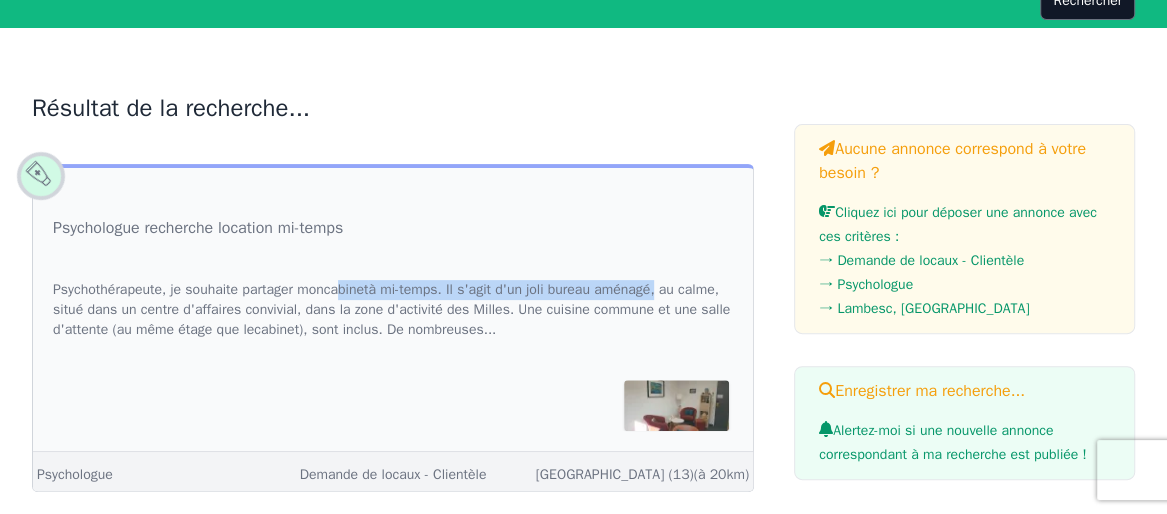 drag, startPoint x: 118, startPoint y: 371, endPoint x: 392, endPoint y: 348, distance: 274.96362 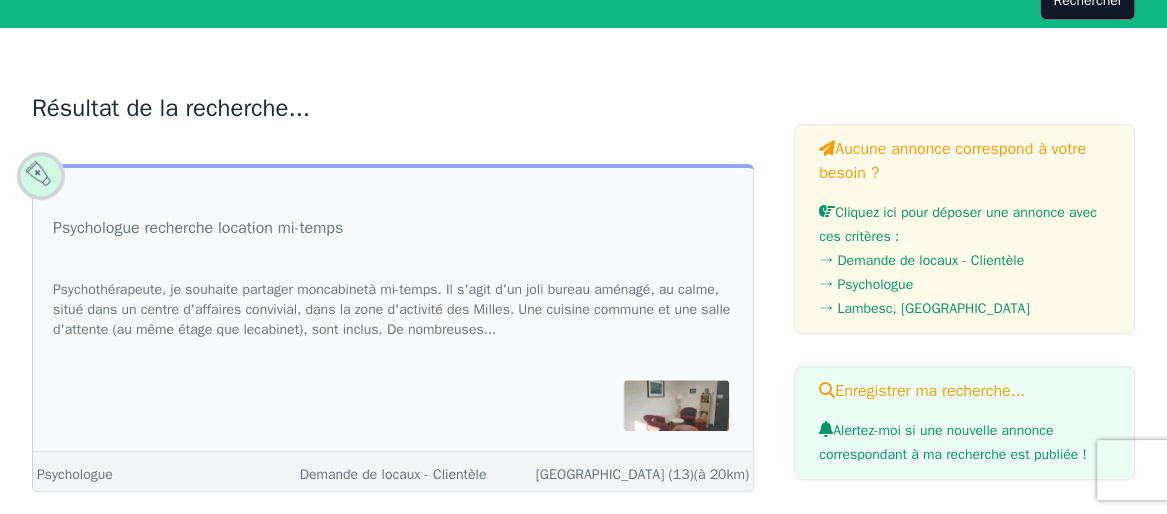 click on "cabinet" 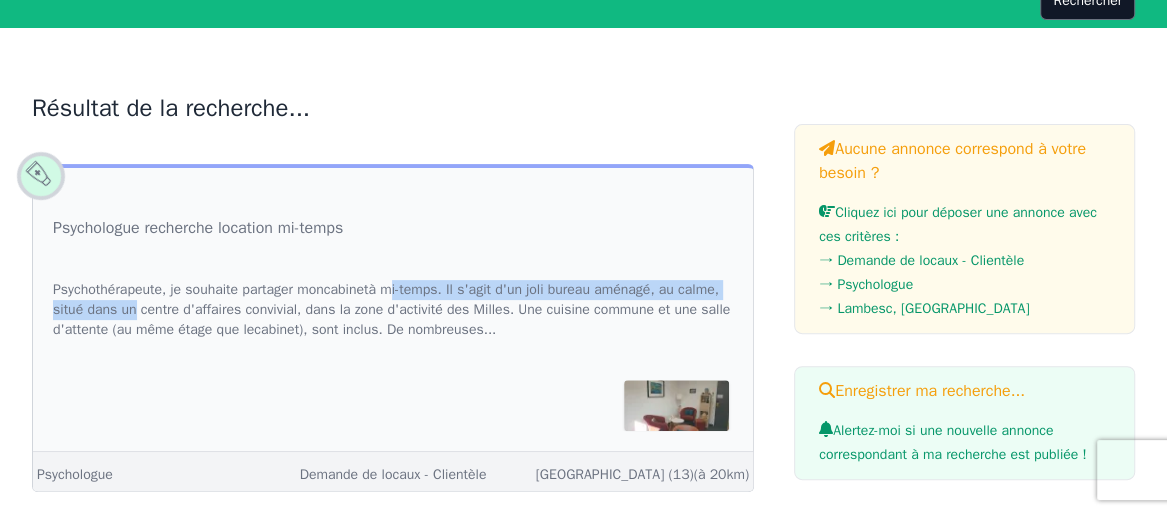 drag, startPoint x: 279, startPoint y: 360, endPoint x: 443, endPoint y: 347, distance: 164.51443 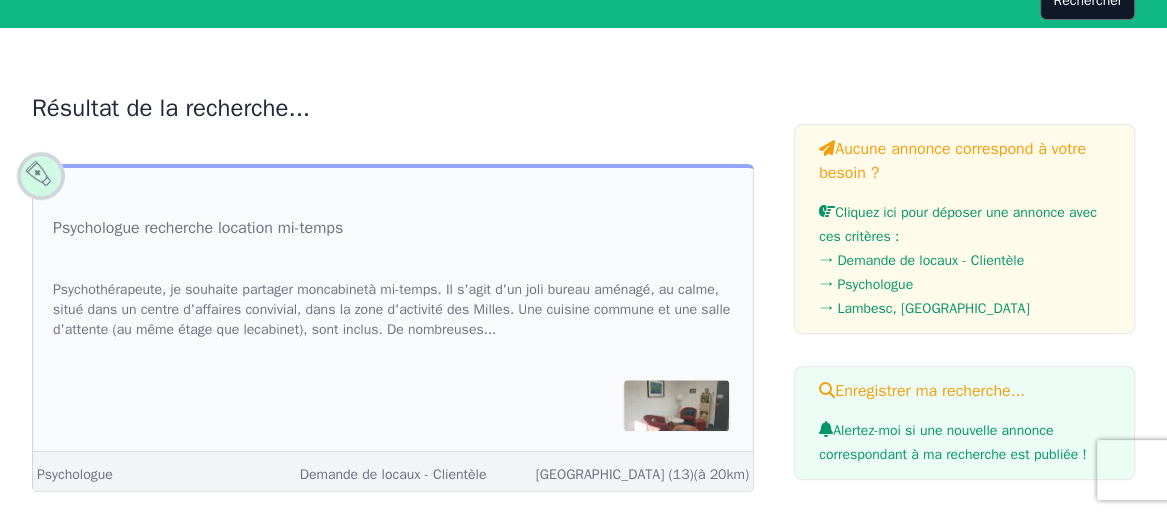 click on "Psycho thérapeute , je souhaite partager mon  cabinet  à mi-temps. Il s'agit d'un joli bureau aménagé, au calme, situé dans un centre d'affaires convivial, dans la zone d'activité des Milles. Une cuisine commune et une salle d'attente (au même étage que le  cabinet ), sont inclus. De nombreuses..." 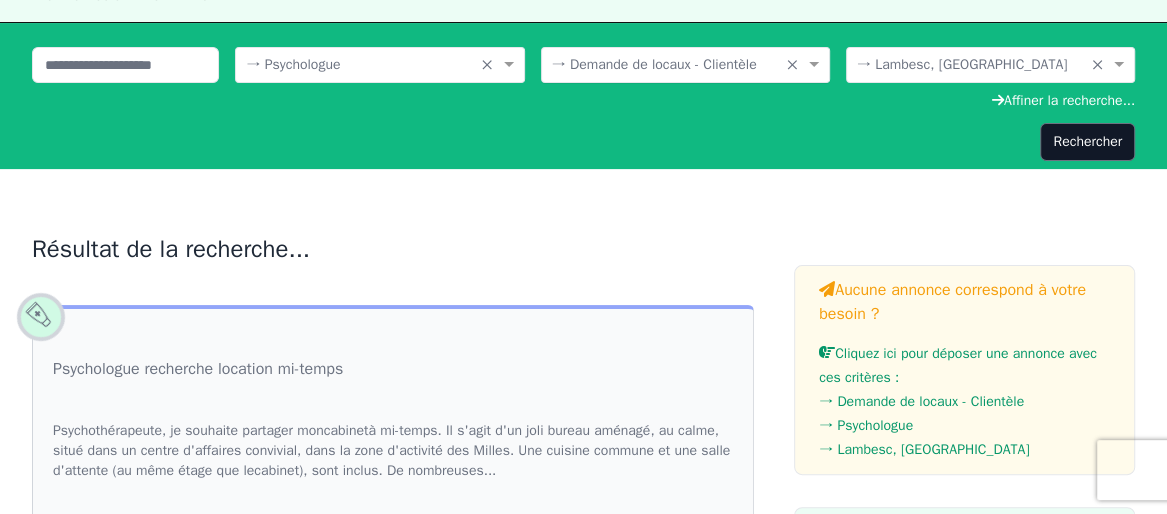 scroll, scrollTop: 0, scrollLeft: 0, axis: both 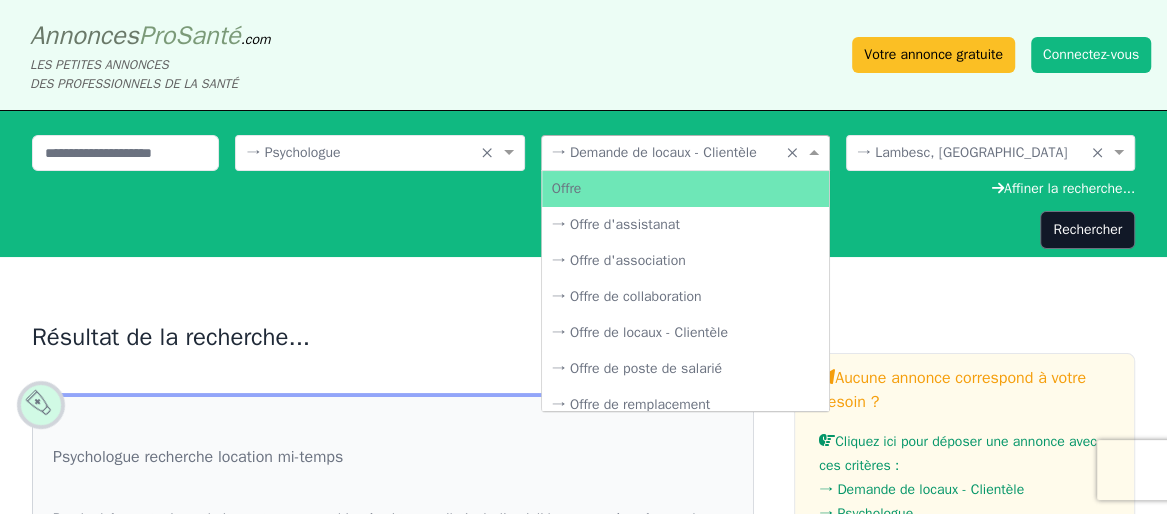 click on "Choisissez une spécialité... × → Psychologue × Choisissez une catégorie... × → Demande de locaux - Clientèle × Offre → Offre d'assistanat → Offre d'association → Offre de collaboration → Offre de locaux - Clientèle → Offre de poste de salarié → Offre de remplacement Demande → Demande d'assistanat → Demande d'association → Demande de collaboration → Demande de locaux - Clientèle → Demande de poste de salarié → Demande de remplacement Matériel → Achat de matériel → Vente de matériel Où recherchez-vous ? × → Lambesc, Bouches-du-Rhône ×  Affiner la recherche...   Rechercher" 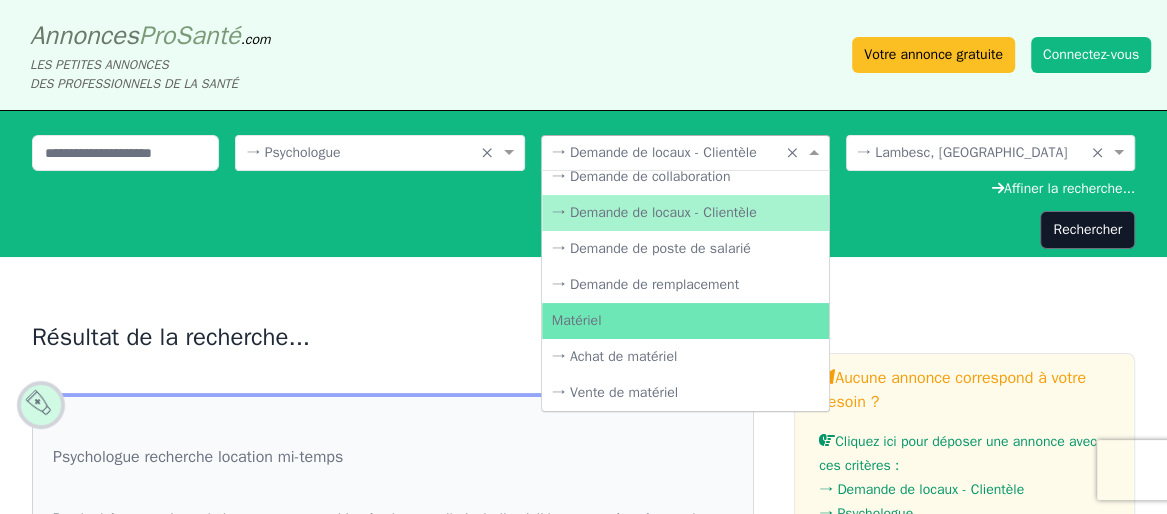 click at bounding box center [665, 151] 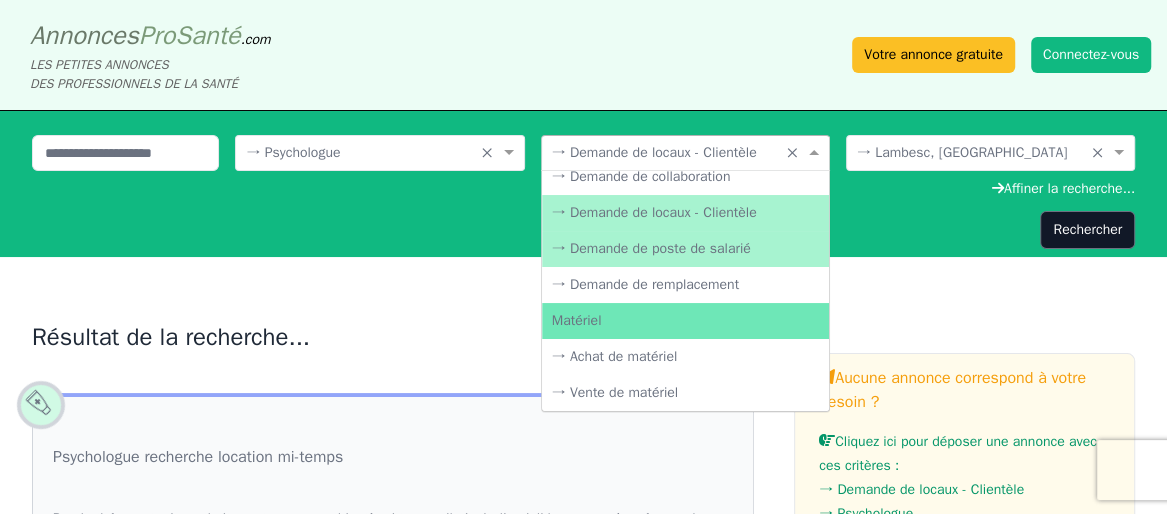 scroll, scrollTop: 406, scrollLeft: 0, axis: vertical 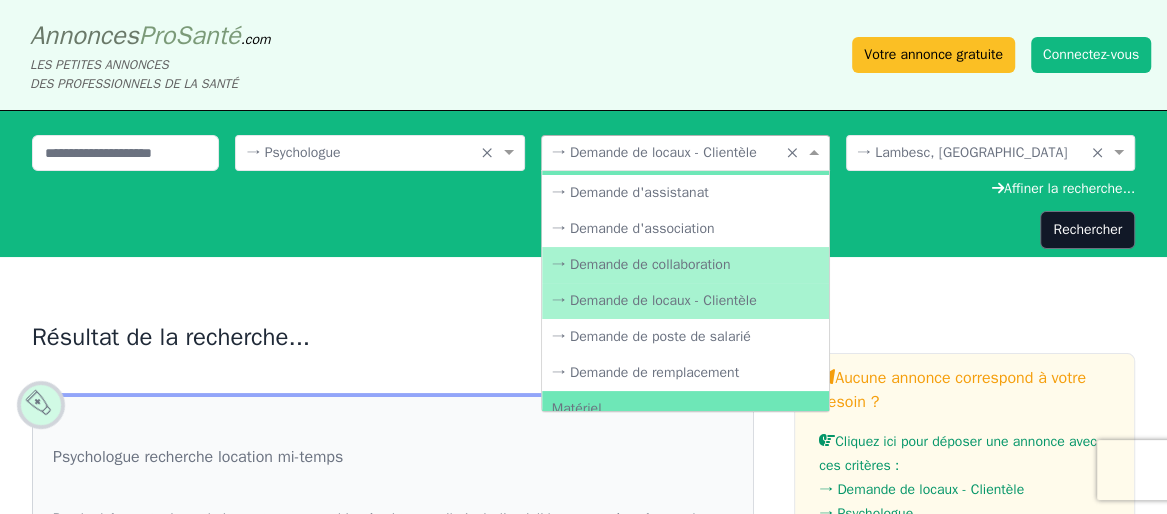 click on "→ Demande de collaboration" at bounding box center [685, 265] 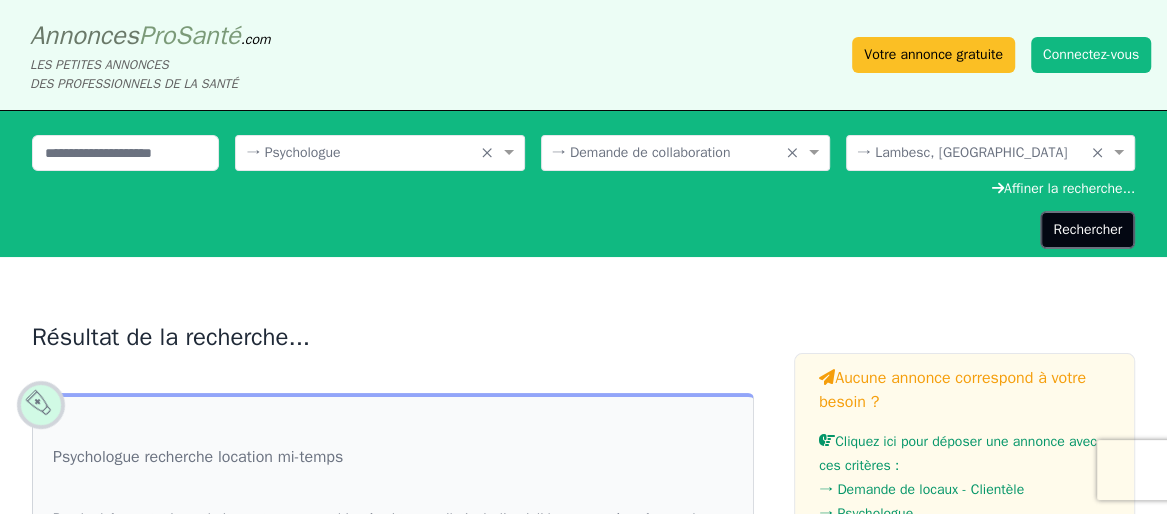 click on "Rechercher" 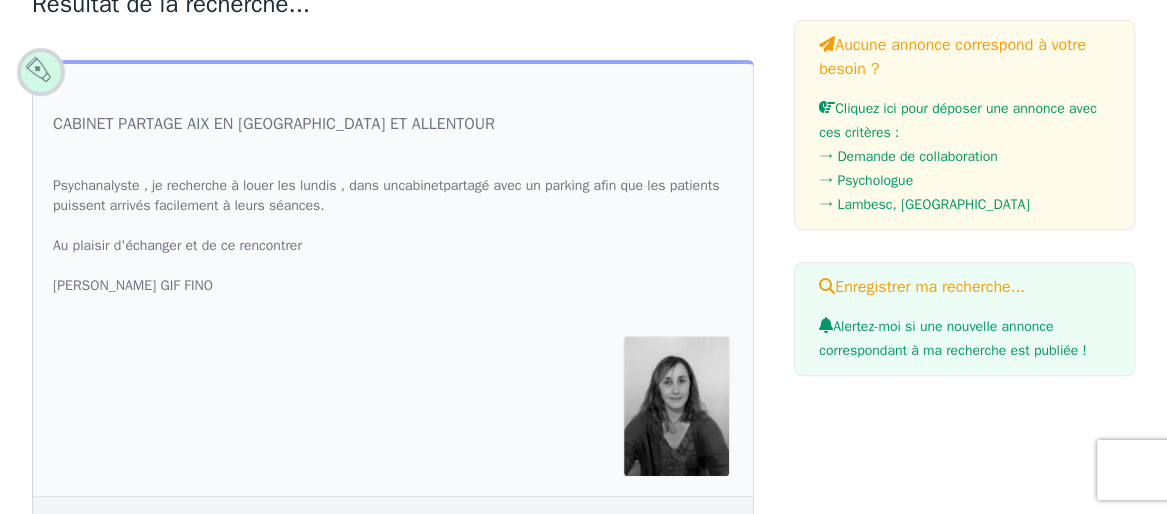 scroll, scrollTop: 344, scrollLeft: 0, axis: vertical 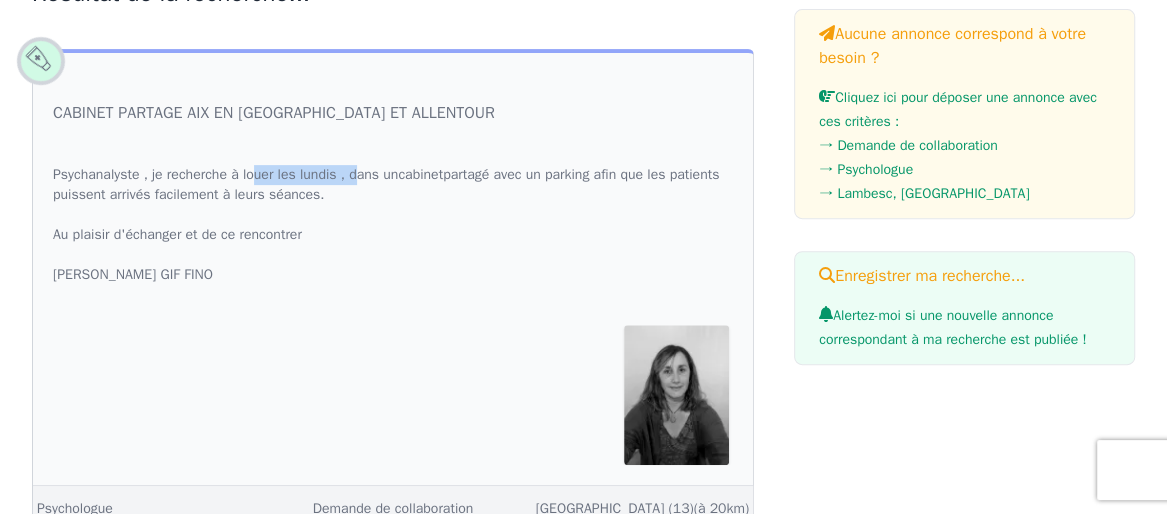 drag, startPoint x: 273, startPoint y: 233, endPoint x: 414, endPoint y: 220, distance: 141.59802 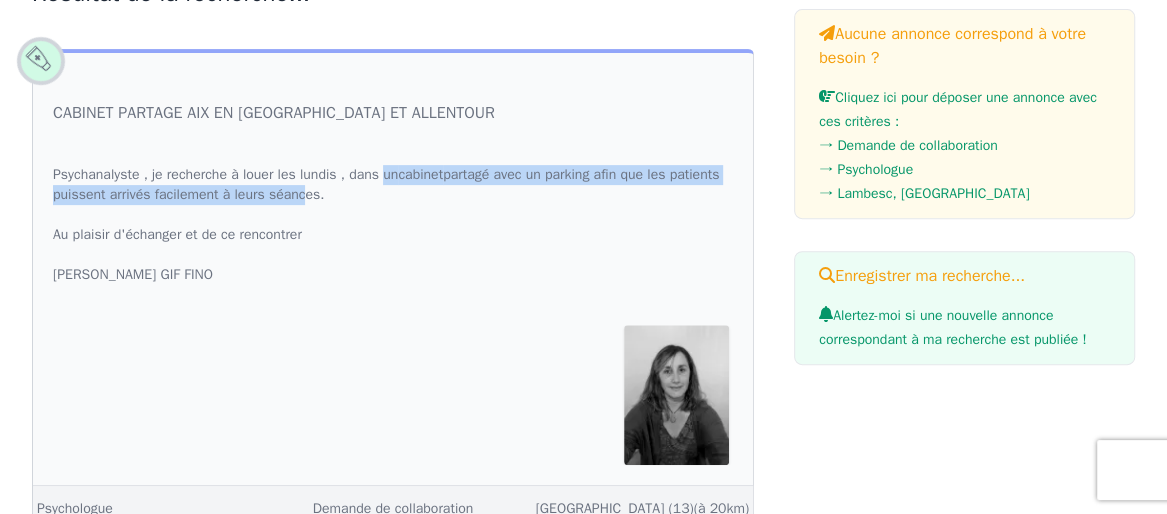 drag, startPoint x: 414, startPoint y: 220, endPoint x: 403, endPoint y: 238, distance: 21.095022 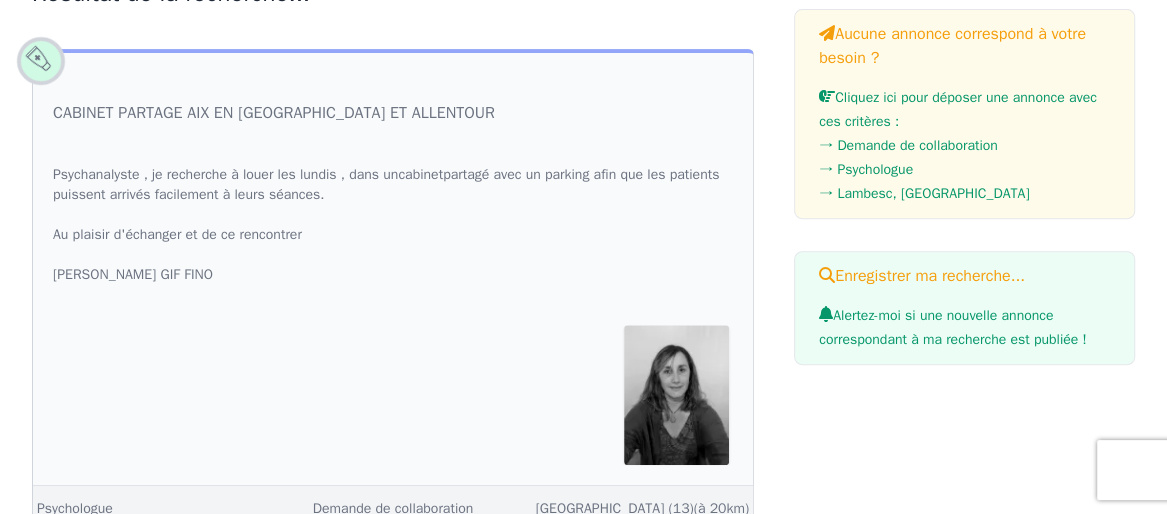 drag, startPoint x: 316, startPoint y: 289, endPoint x: 313, endPoint y: 299, distance: 10.440307 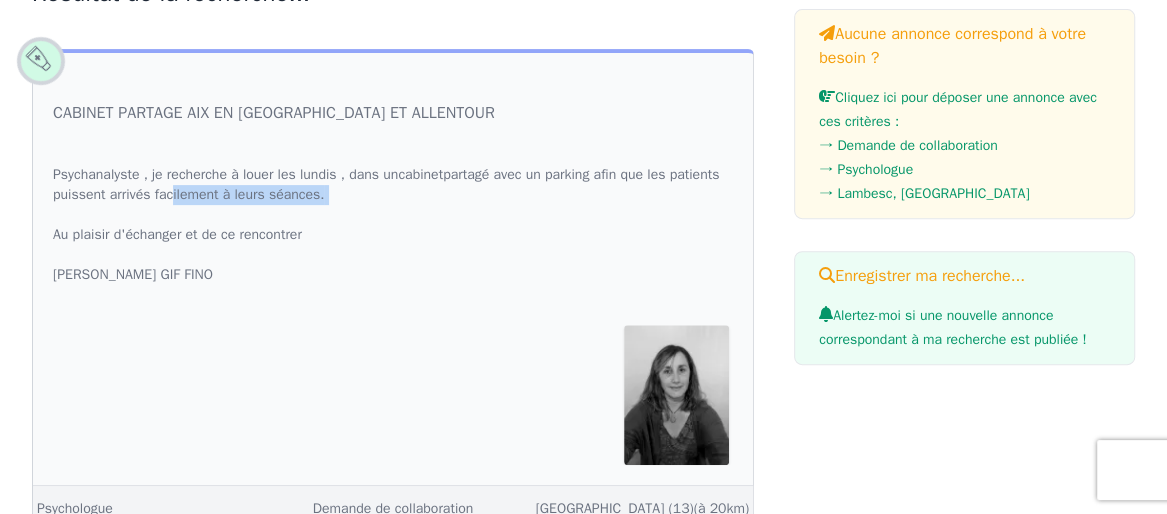 drag, startPoint x: 286, startPoint y: 270, endPoint x: 243, endPoint y: 232, distance: 57.384666 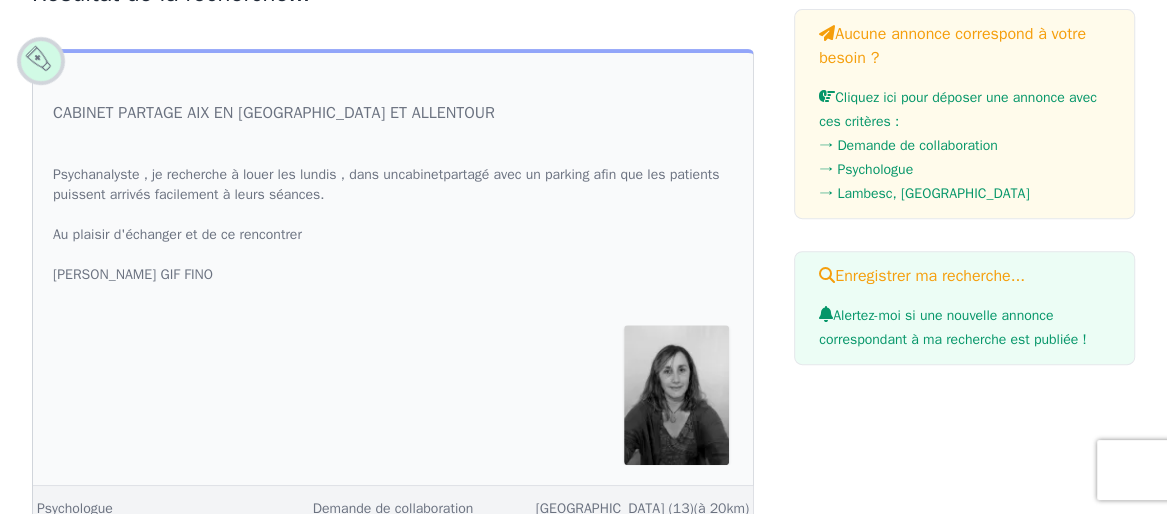 click on "Psychanalyste , je recherche à louer les lundis , dans un  cabinet  partagé avec un parking afin que les patients puissent arrivés facilement à leurs séances. Au plaisir d'échanger et de ce rencontrer [PERSON_NAME] FINO" 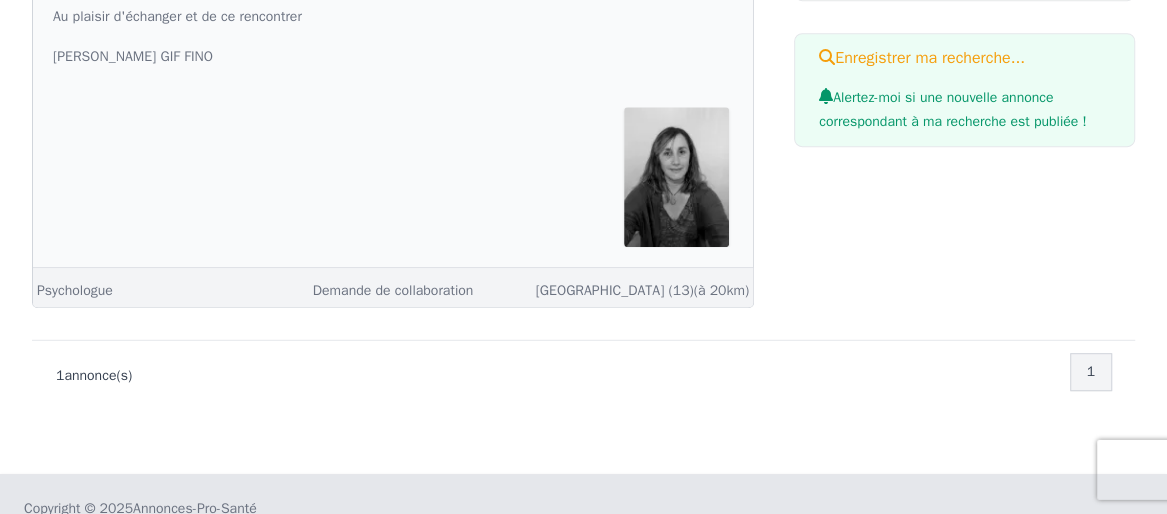 scroll, scrollTop: 573, scrollLeft: 0, axis: vertical 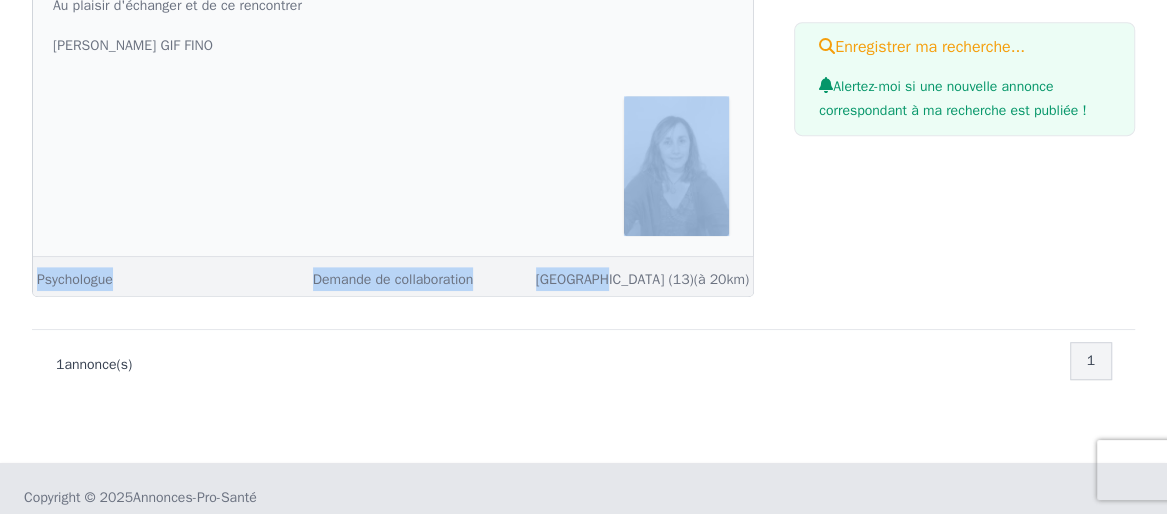 drag, startPoint x: 598, startPoint y: 358, endPoint x: 263, endPoint y: 194, distance: 372.9893 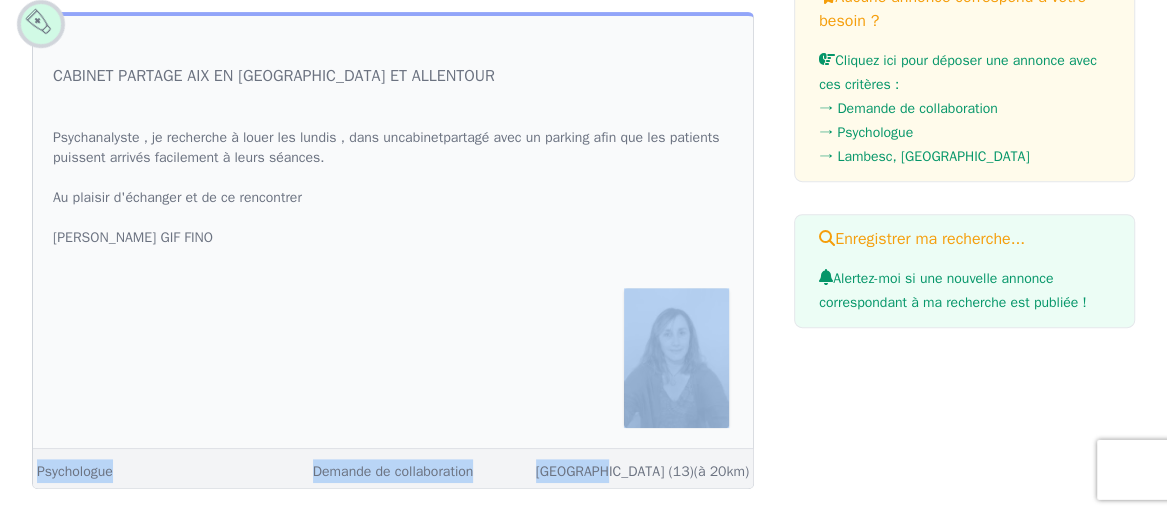 scroll, scrollTop: 344, scrollLeft: 0, axis: vertical 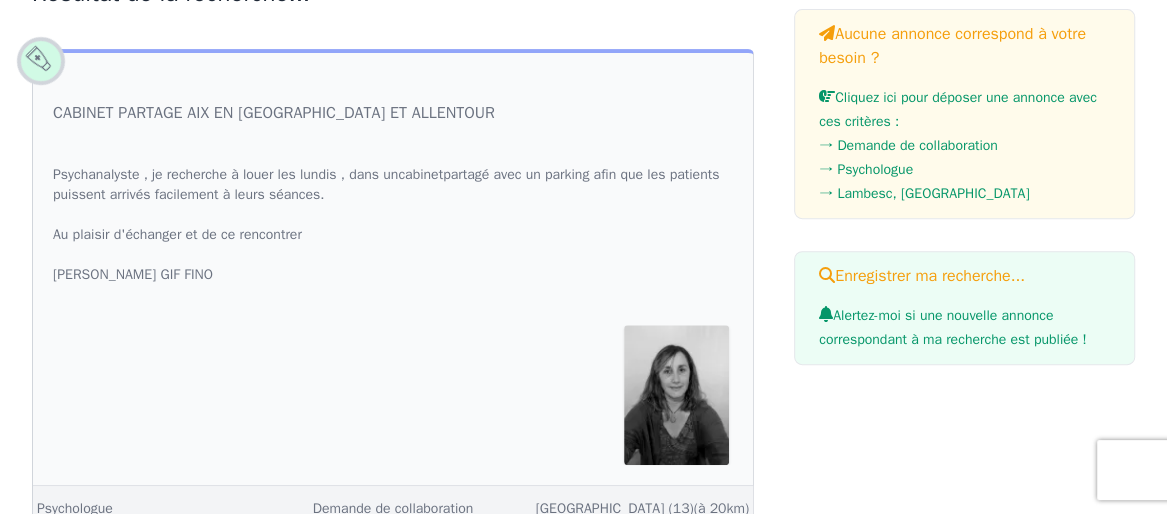 click on "Psychanalyste , je recherche à louer les lundis , dans un  cabinet  partagé avec un parking afin que les patients puissent arrivés facilement à leurs séances. Au plaisir d'échanger et de ce rencontrer [PERSON_NAME] FINO" 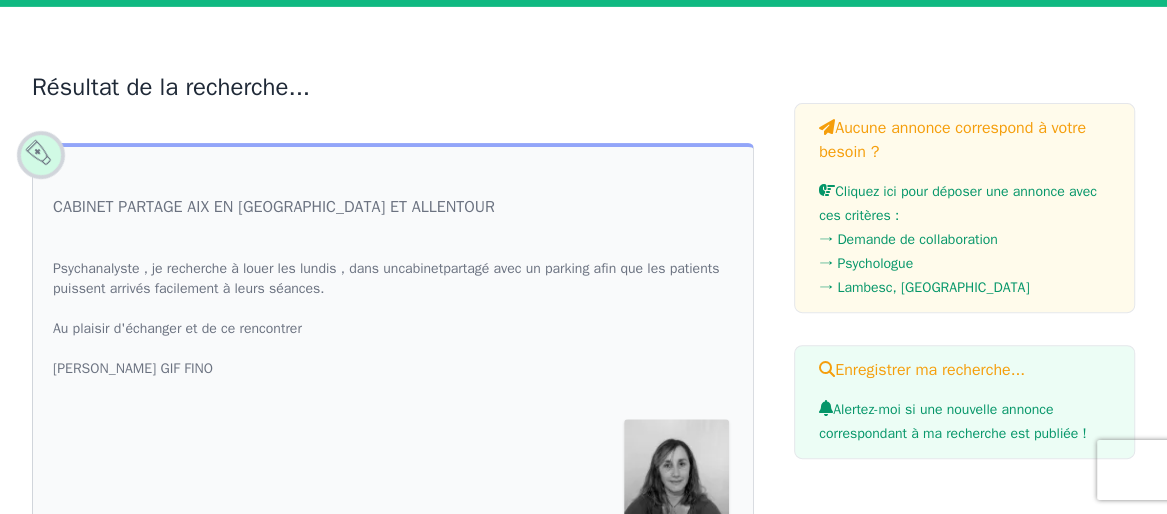 scroll, scrollTop: 229, scrollLeft: 0, axis: vertical 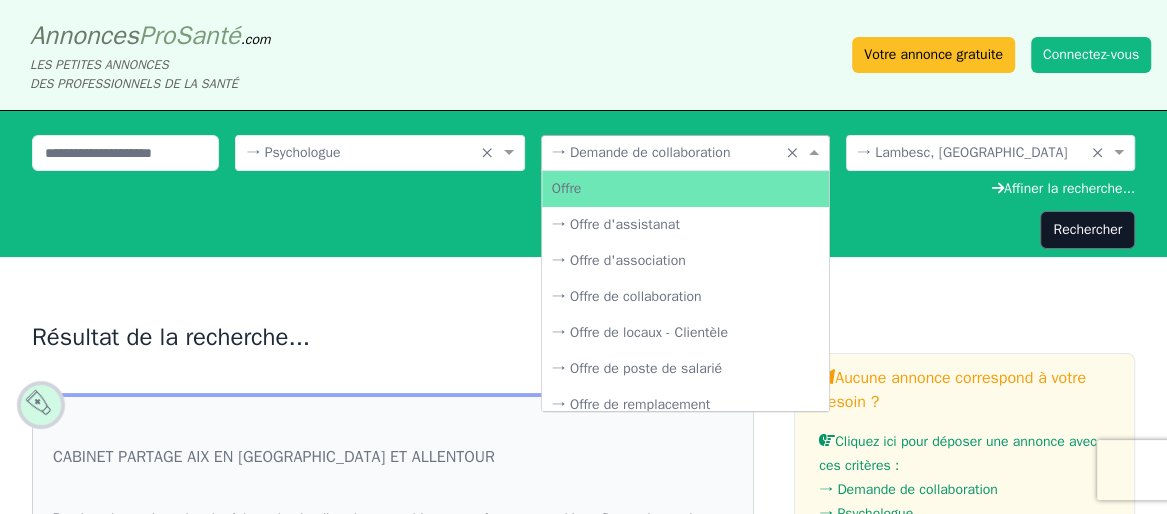 click at bounding box center [665, 151] 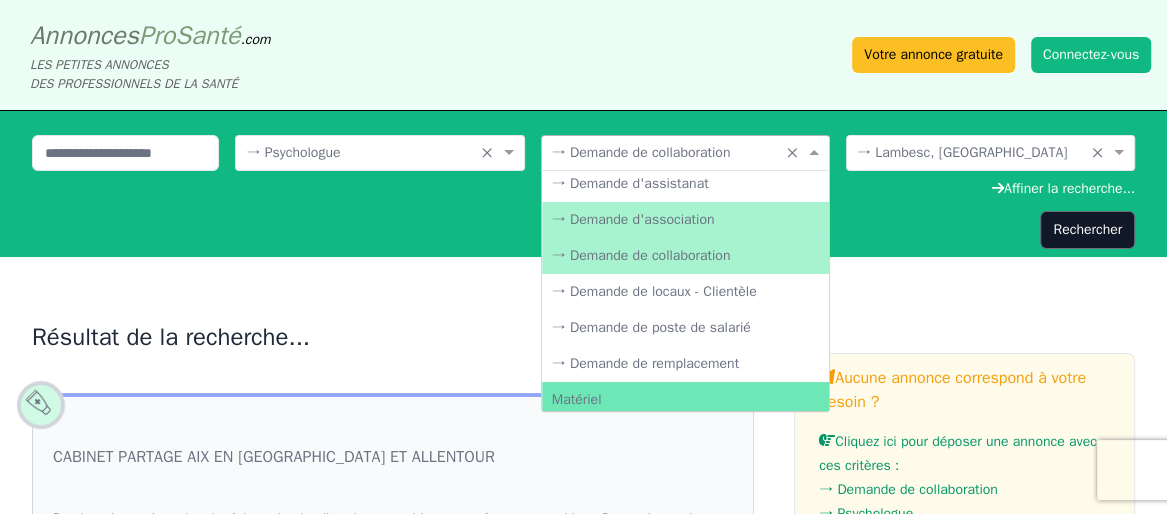 scroll, scrollTop: 258, scrollLeft: 0, axis: vertical 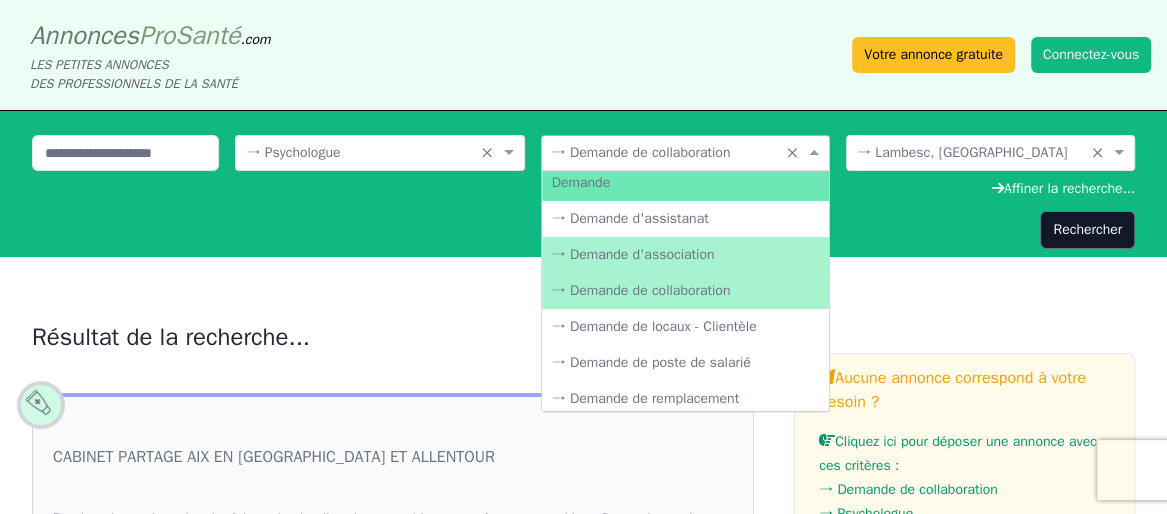 click on "→ Demande d'association" at bounding box center (685, 255) 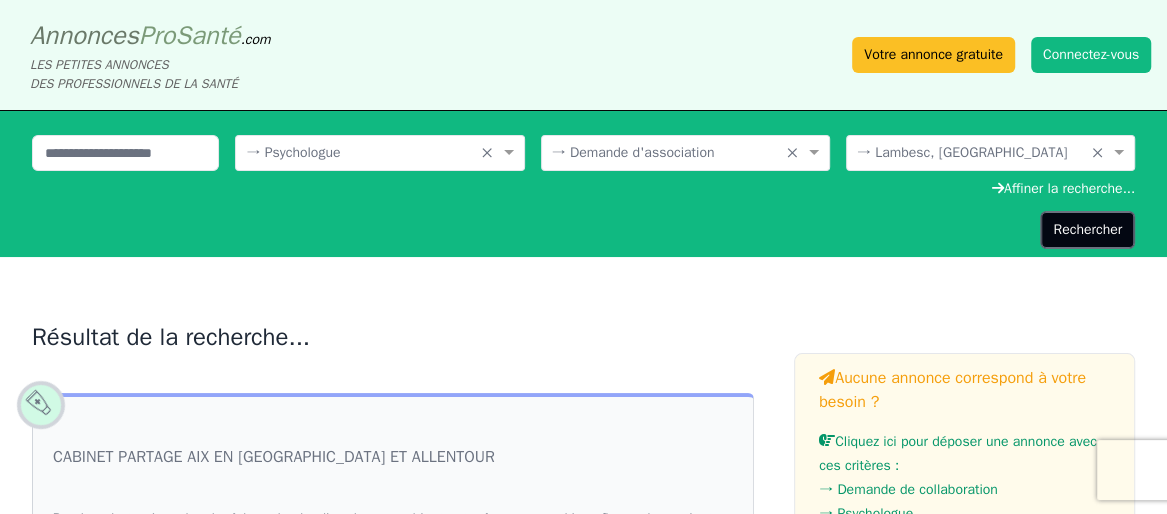 click on "Rechercher" 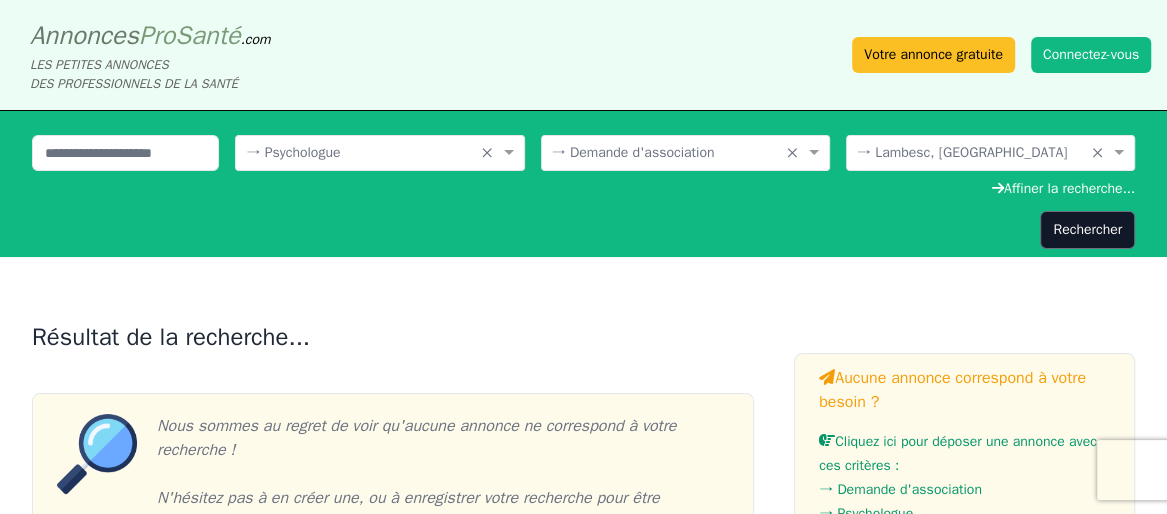 click 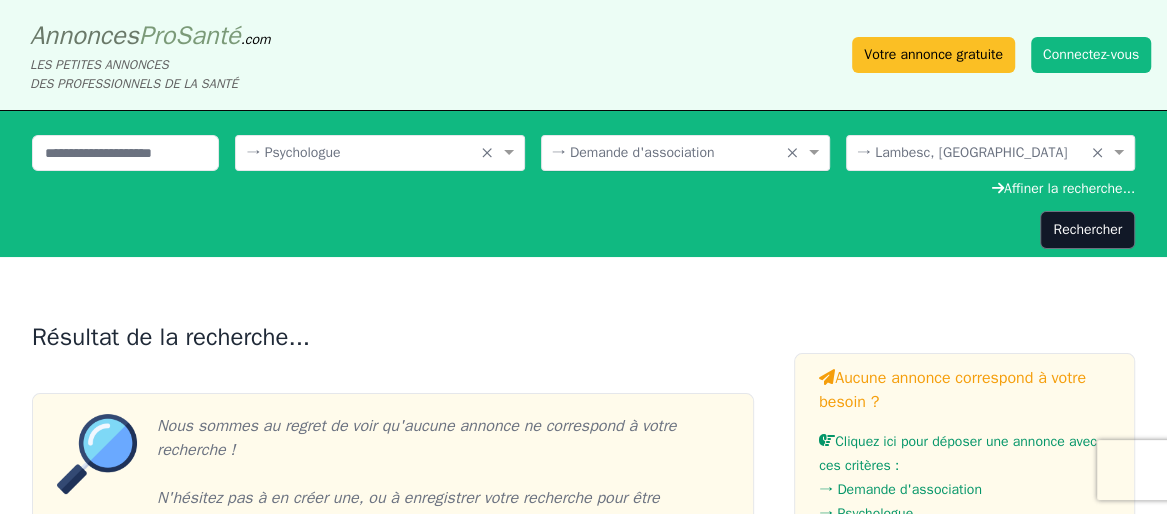 click at bounding box center [665, 151] 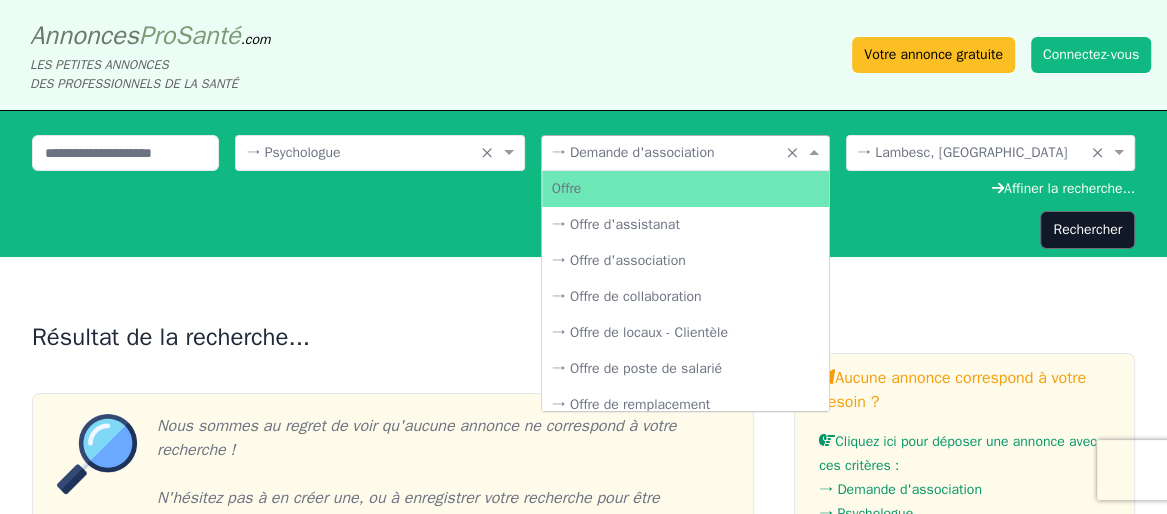 scroll, scrollTop: 342, scrollLeft: 0, axis: vertical 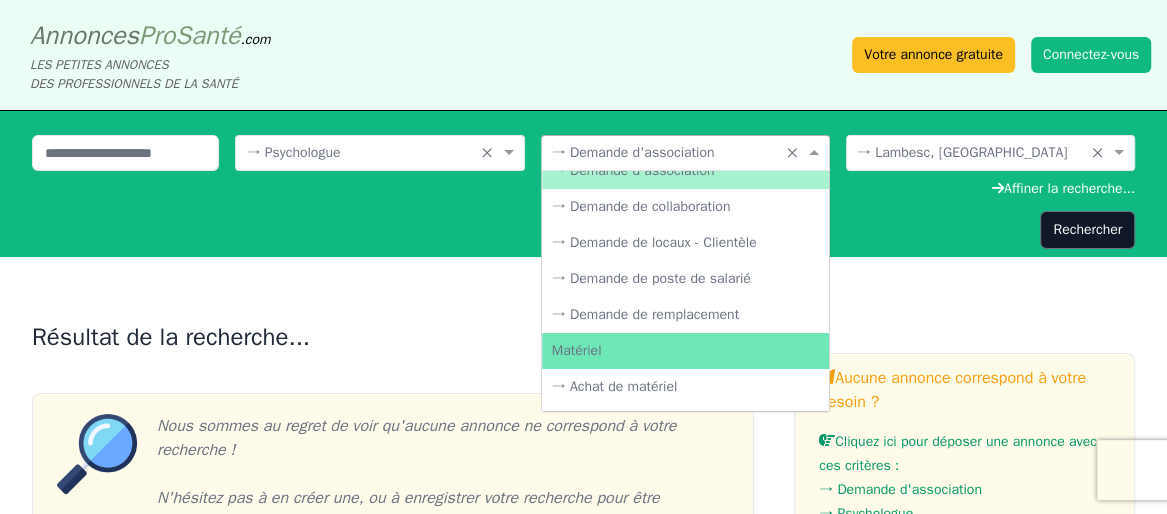 drag, startPoint x: 660, startPoint y: 224, endPoint x: 659, endPoint y: 205, distance: 19.026299 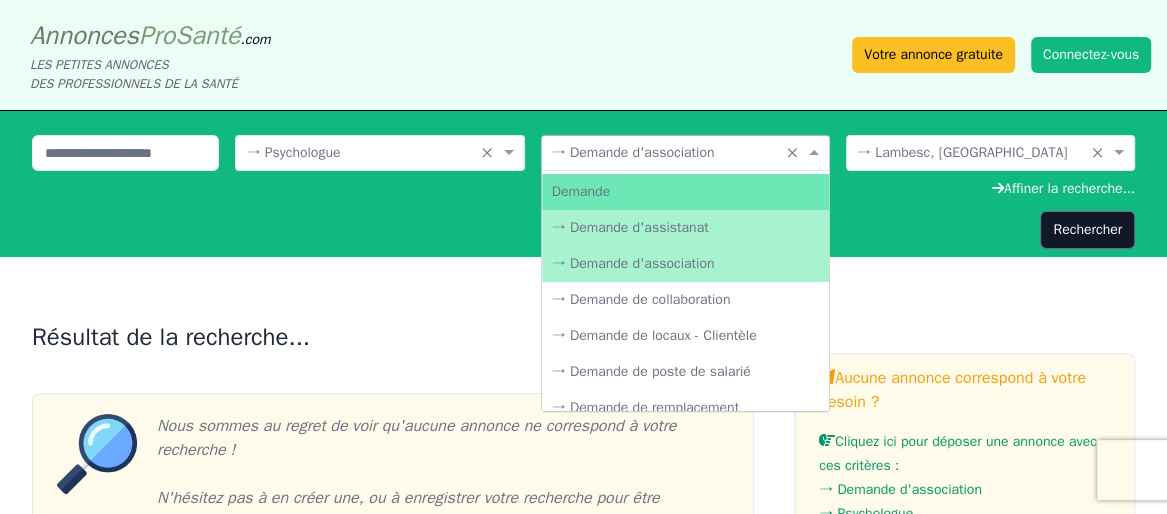 scroll, scrollTop: 220, scrollLeft: 0, axis: vertical 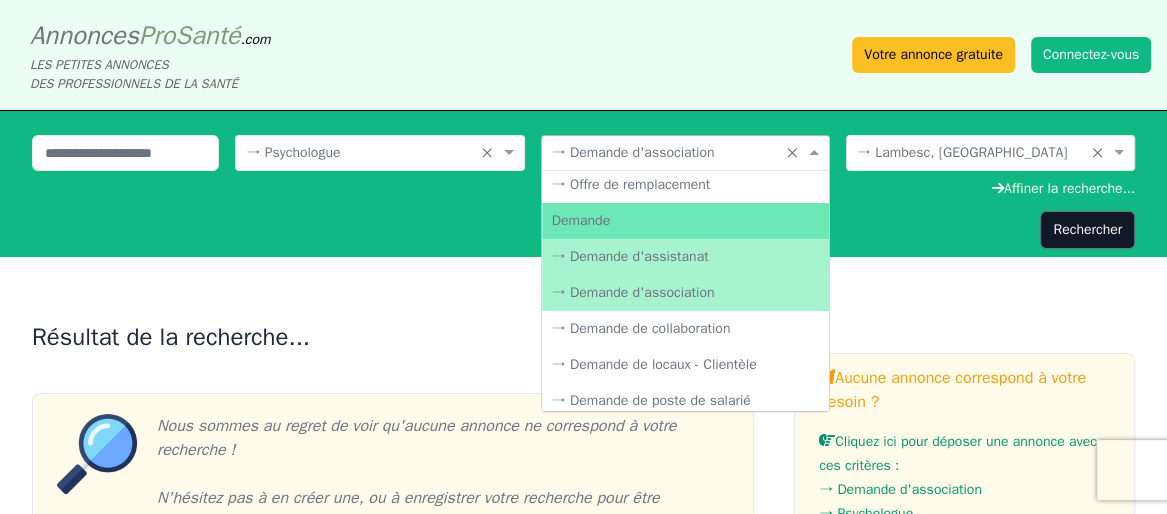 click on "→ Demande d'assistanat" at bounding box center (685, 257) 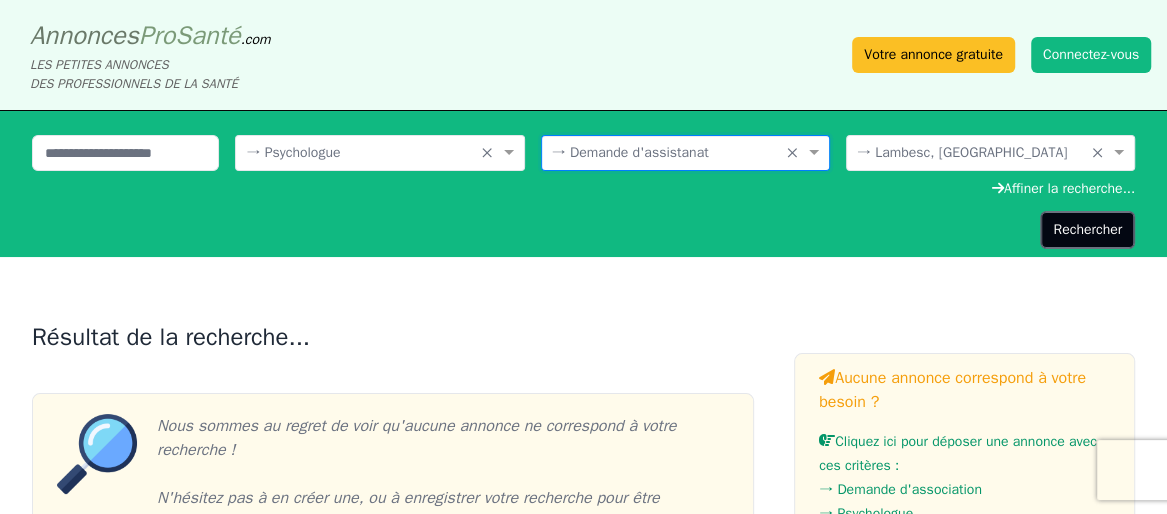 click on "Rechercher" 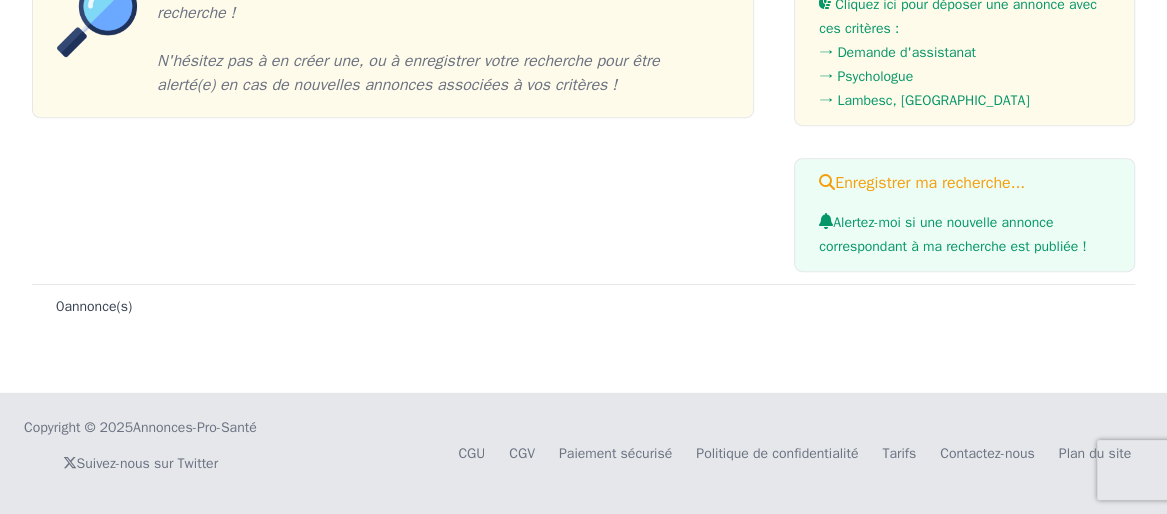 scroll, scrollTop: 0, scrollLeft: 0, axis: both 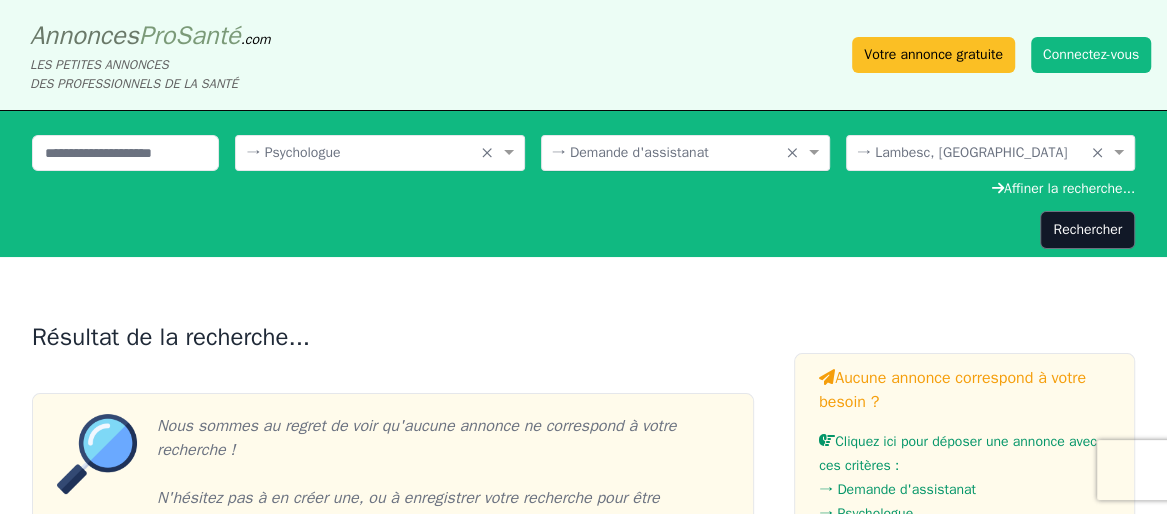 click on "× → Demande d'assistanat" at bounding box center (630, 153) 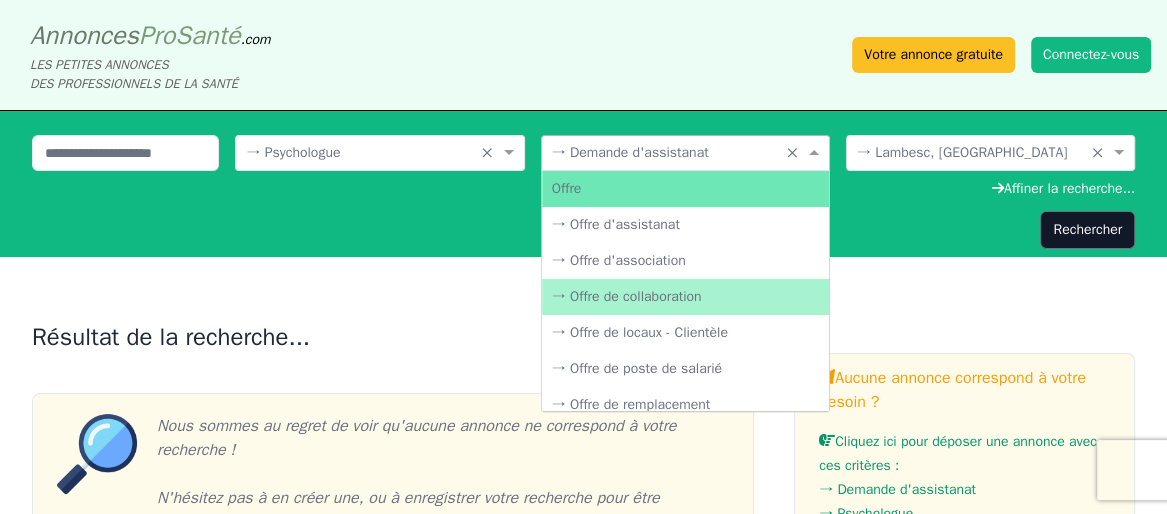 scroll, scrollTop: 122, scrollLeft: 0, axis: vertical 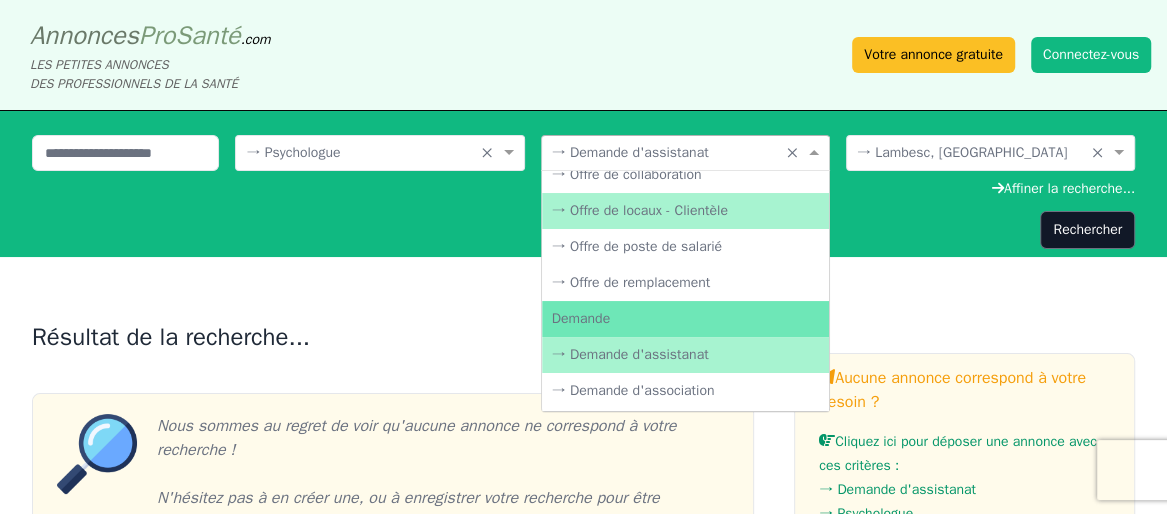 click on "→ Offre de locaux - Clientèle" at bounding box center [685, 211] 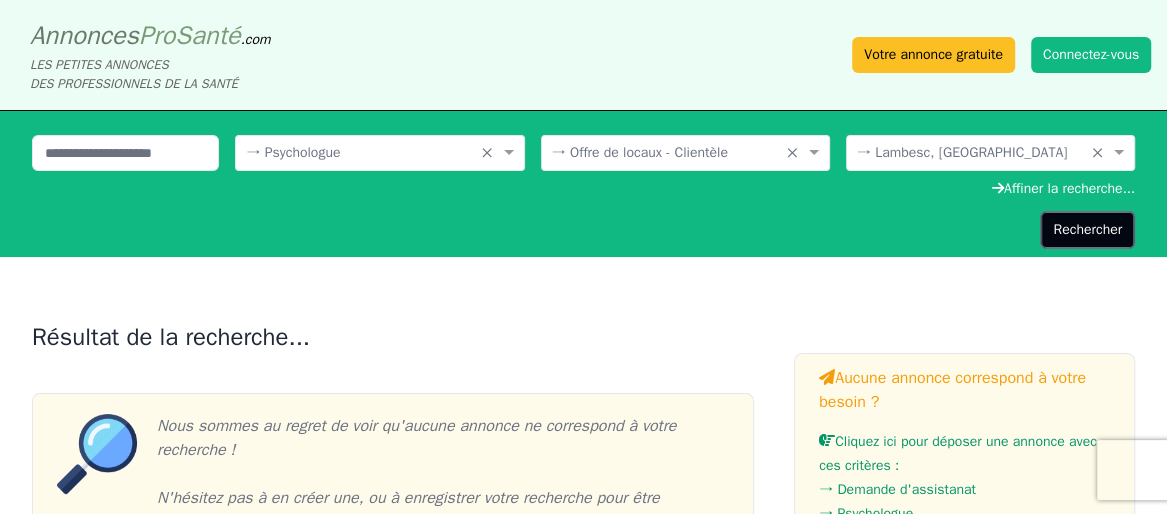 click on "Rechercher" 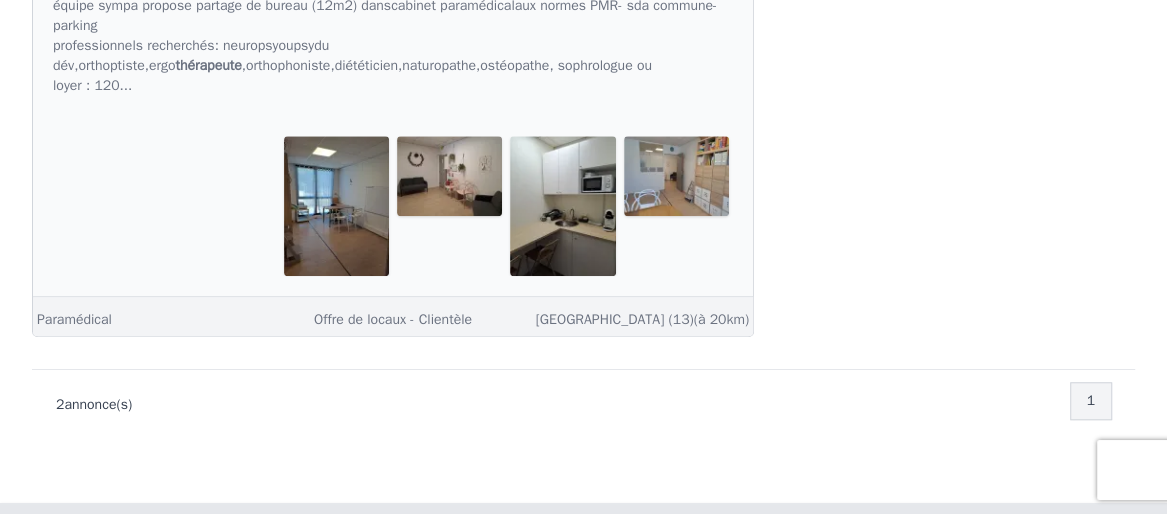 scroll, scrollTop: 802, scrollLeft: 0, axis: vertical 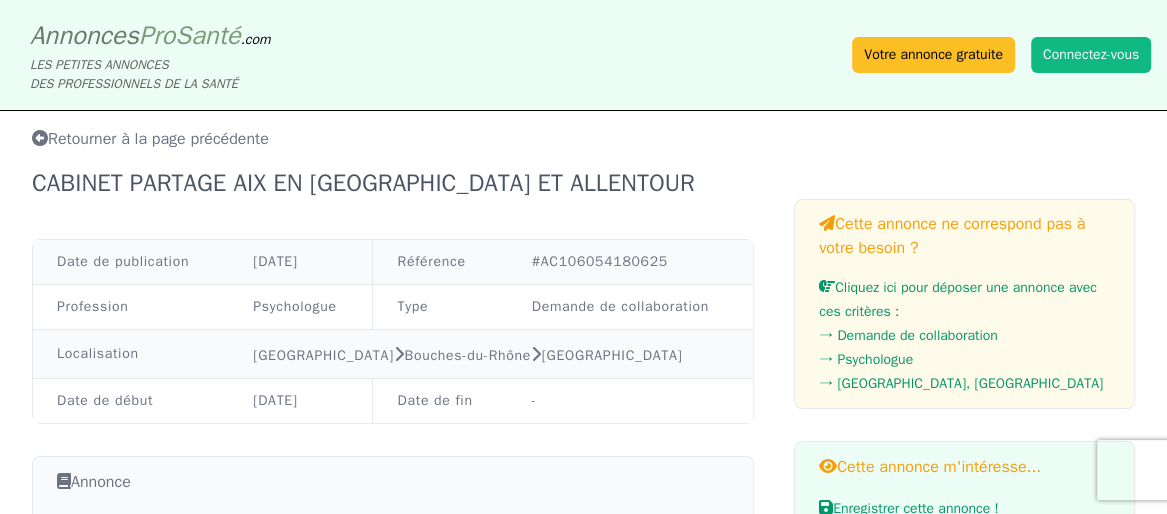 drag, startPoint x: 519, startPoint y: 178, endPoint x: 607, endPoint y: 187, distance: 88.45903 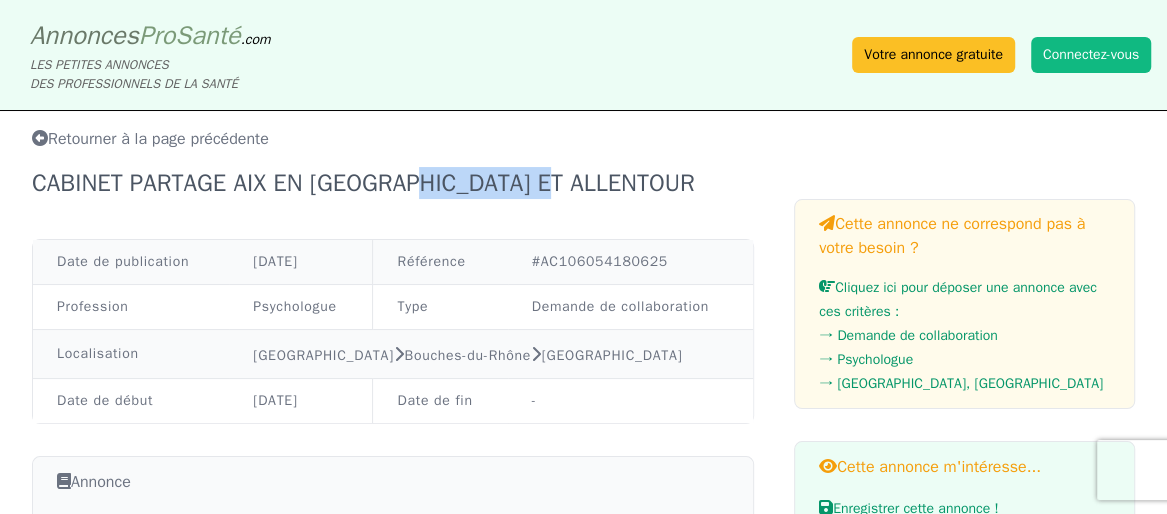 click on "CABINET PARTAGE AIX EN [GEOGRAPHIC_DATA] ET ALLENTOUR" 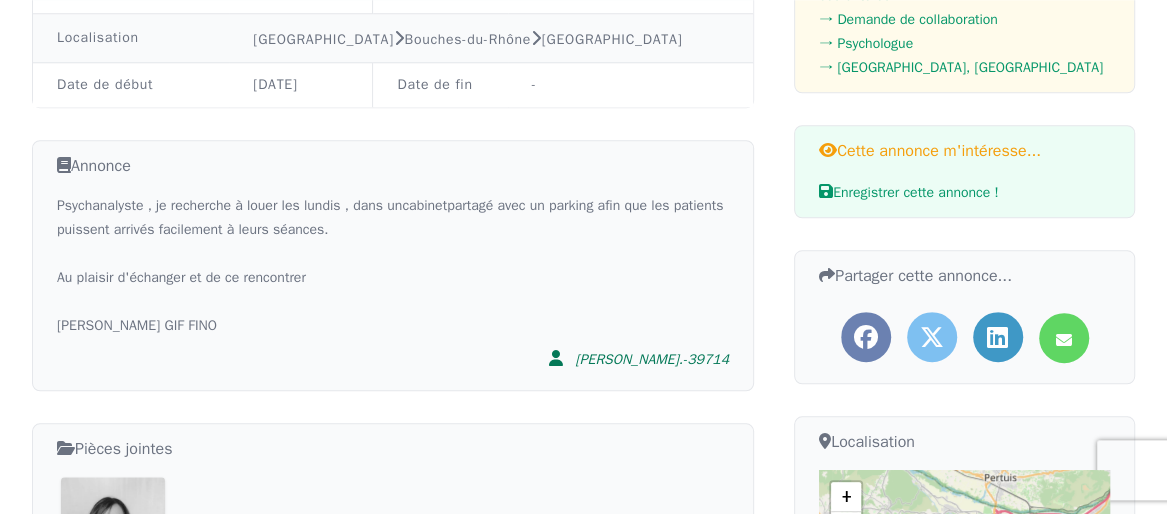 scroll, scrollTop: 344, scrollLeft: 0, axis: vertical 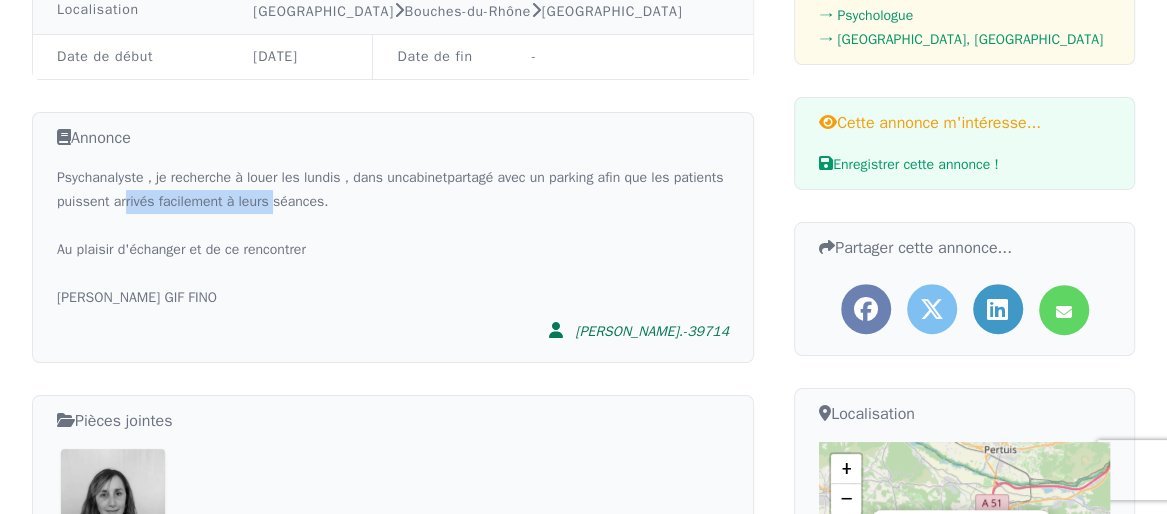 drag, startPoint x: 215, startPoint y: 297, endPoint x: 374, endPoint y: 311, distance: 159.61516 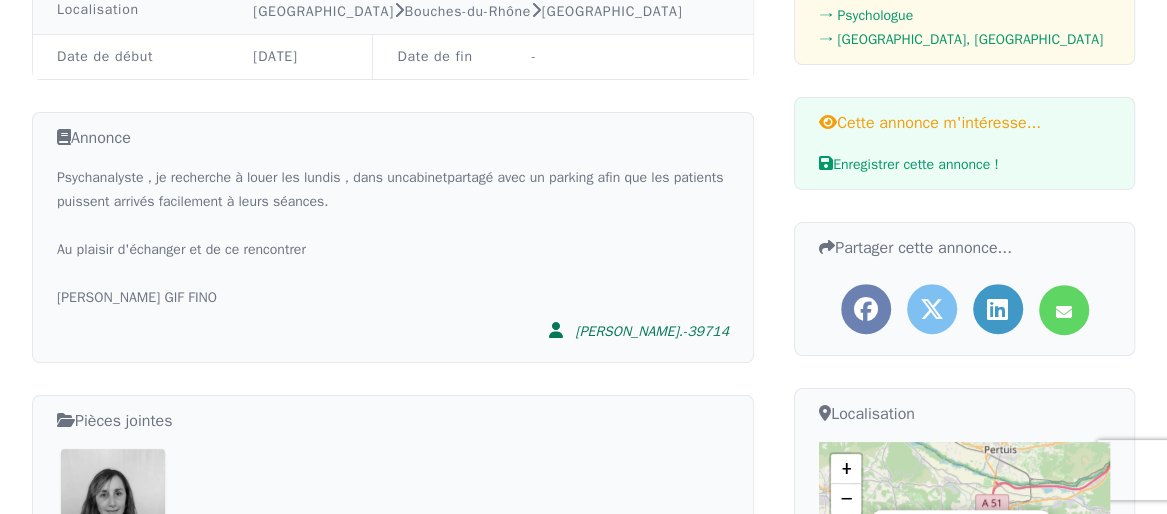 click on "Psychanalyste , je recherche à louer les lundis , dans un  cabinet  partagé avec un parking afin que les patients puissent arrivés facilement à leurs séances. Au plaisir d'échanger et de ce rencontrer [PERSON_NAME] FINO" 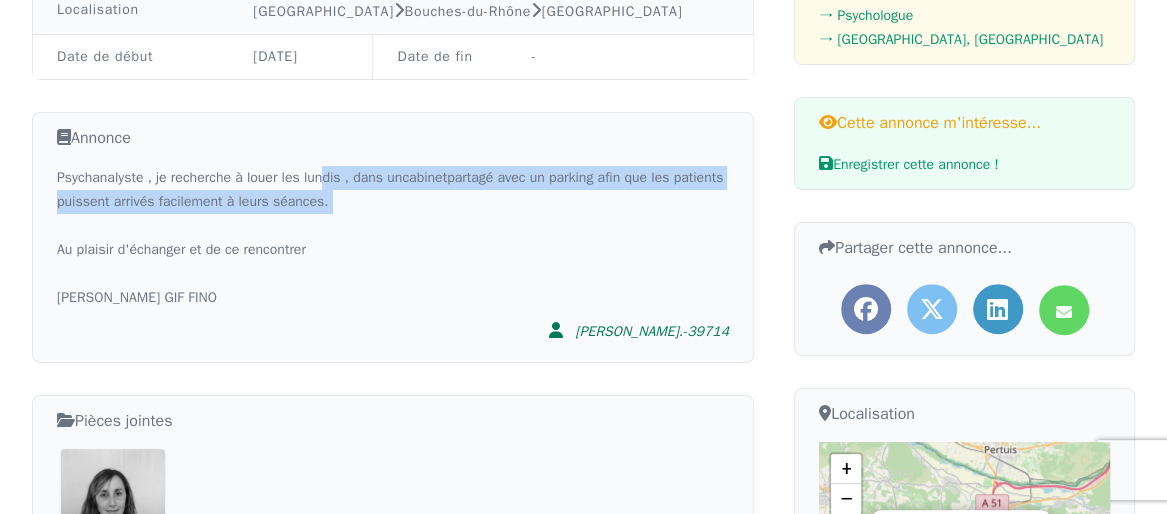 drag, startPoint x: 342, startPoint y: 297, endPoint x: 479, endPoint y: 353, distance: 148.00337 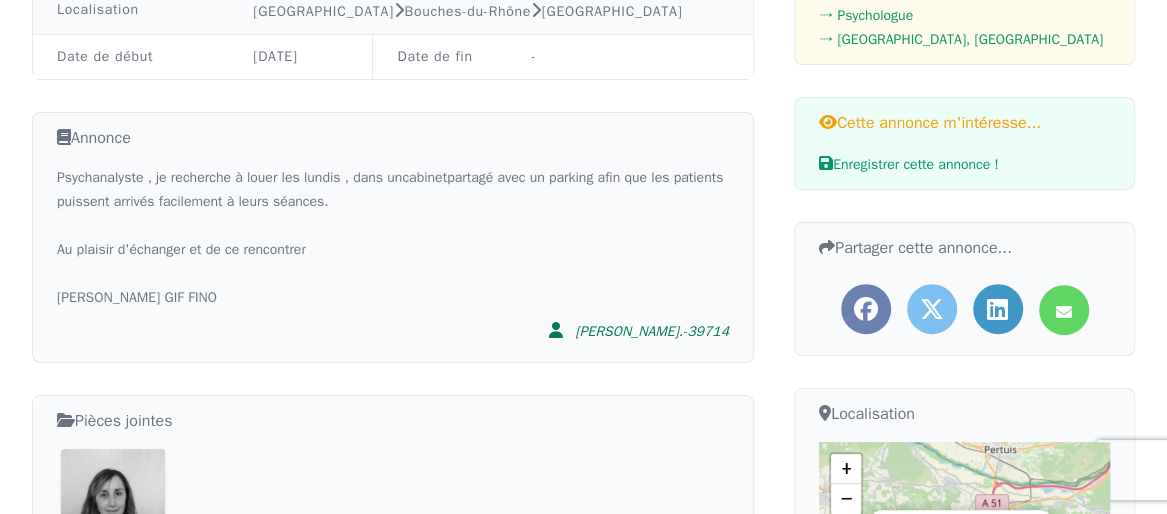 drag, startPoint x: 487, startPoint y: 327, endPoint x: 291, endPoint y: 348, distance: 197.1218 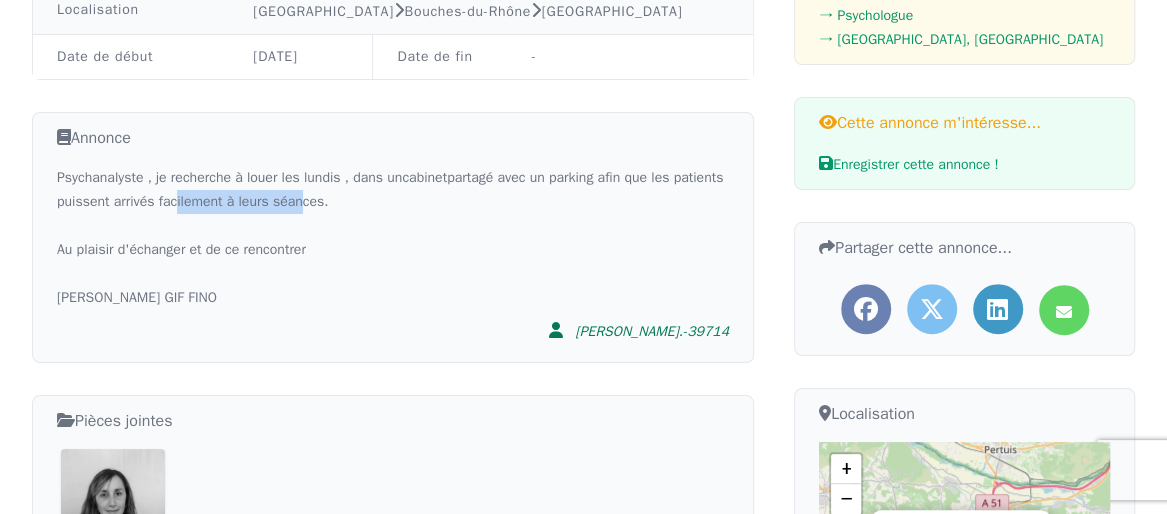 drag, startPoint x: 262, startPoint y: 325, endPoint x: 406, endPoint y: 327, distance: 144.01389 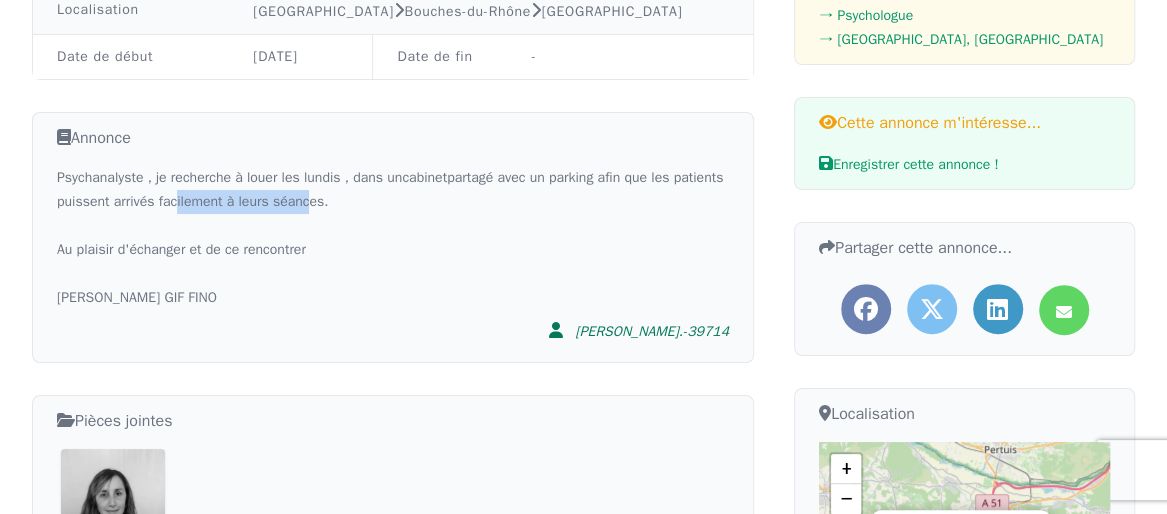 click on "Psychanalyste , je recherche à louer les lundis , dans un  cabinet  partagé avec un parking afin que les patients puissent arrivés facilement à leurs séances. Au plaisir d'échanger et de ce rencontrer [PERSON_NAME] FINO" 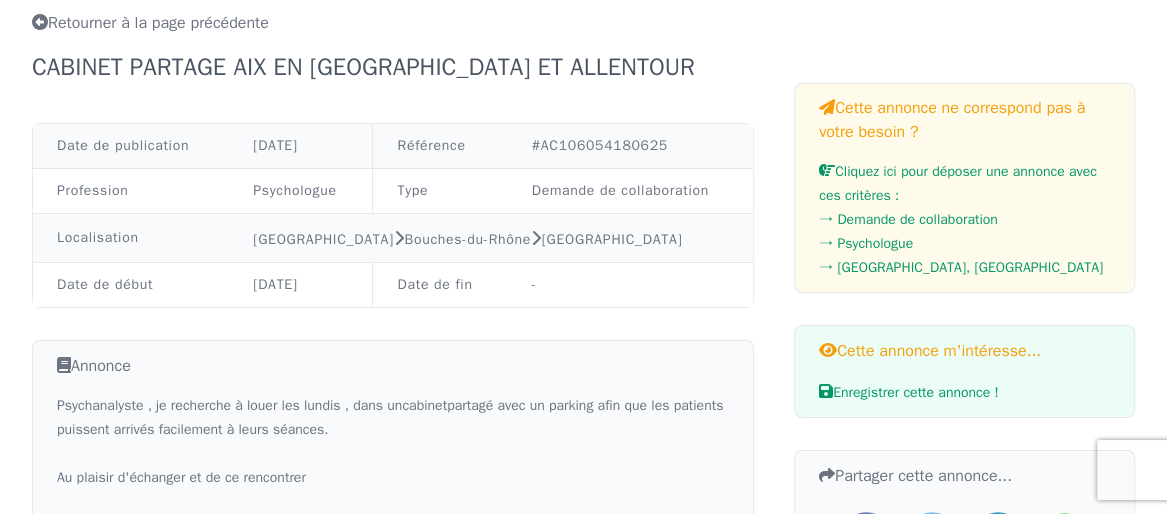 scroll, scrollTop: 83, scrollLeft: 0, axis: vertical 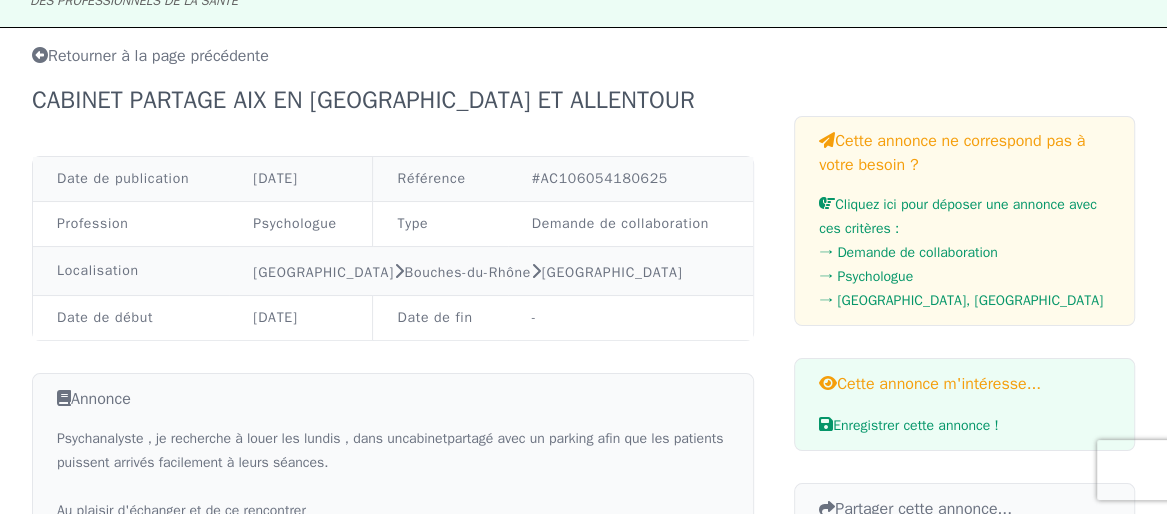 drag, startPoint x: 306, startPoint y: 221, endPoint x: 340, endPoint y: 223, distance: 34.058773 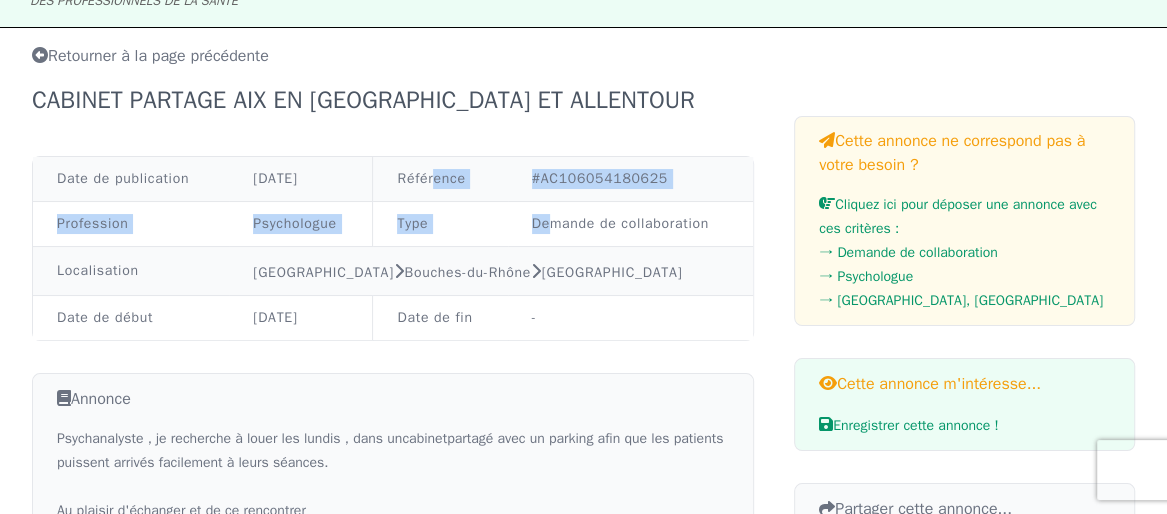 drag, startPoint x: 435, startPoint y: 216, endPoint x: 572, endPoint y: 308, distance: 165.02425 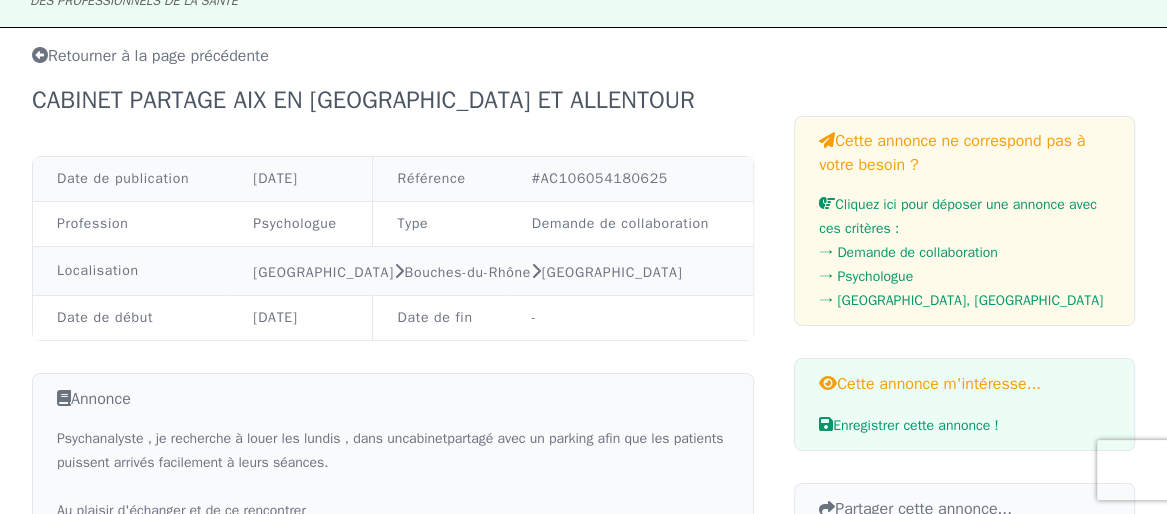 click on "-" 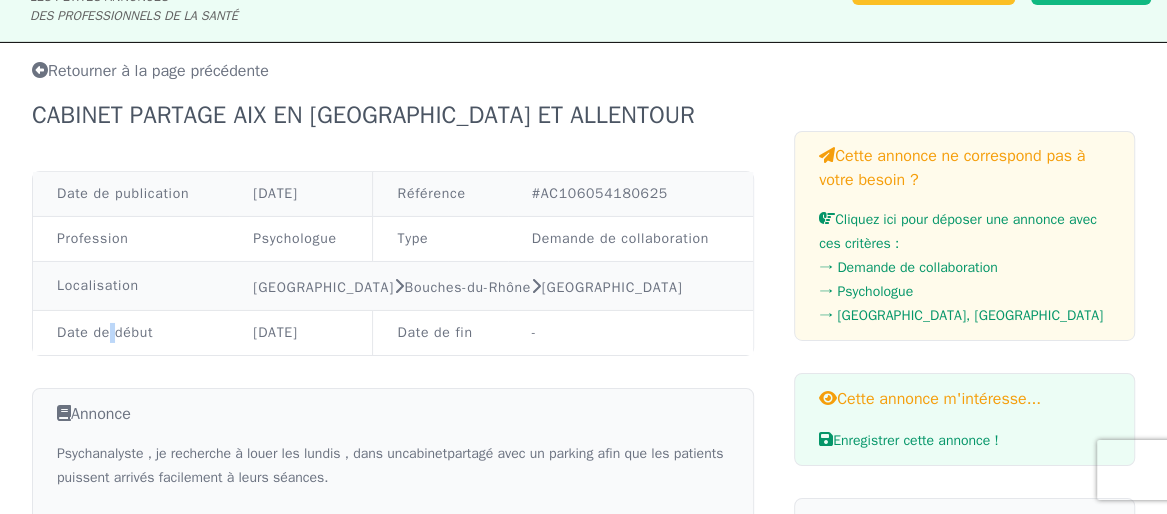 scroll, scrollTop: 0, scrollLeft: 0, axis: both 